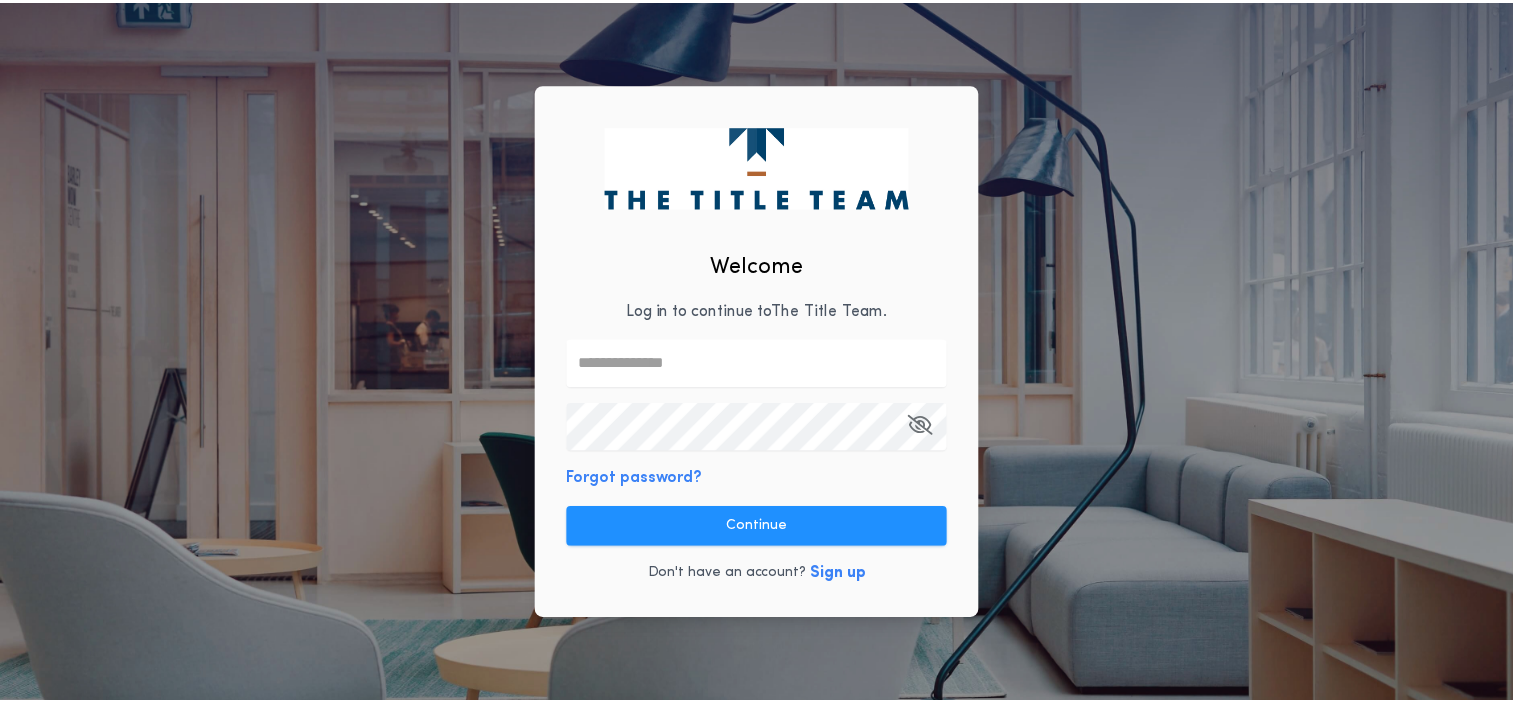 scroll, scrollTop: 0, scrollLeft: 0, axis: both 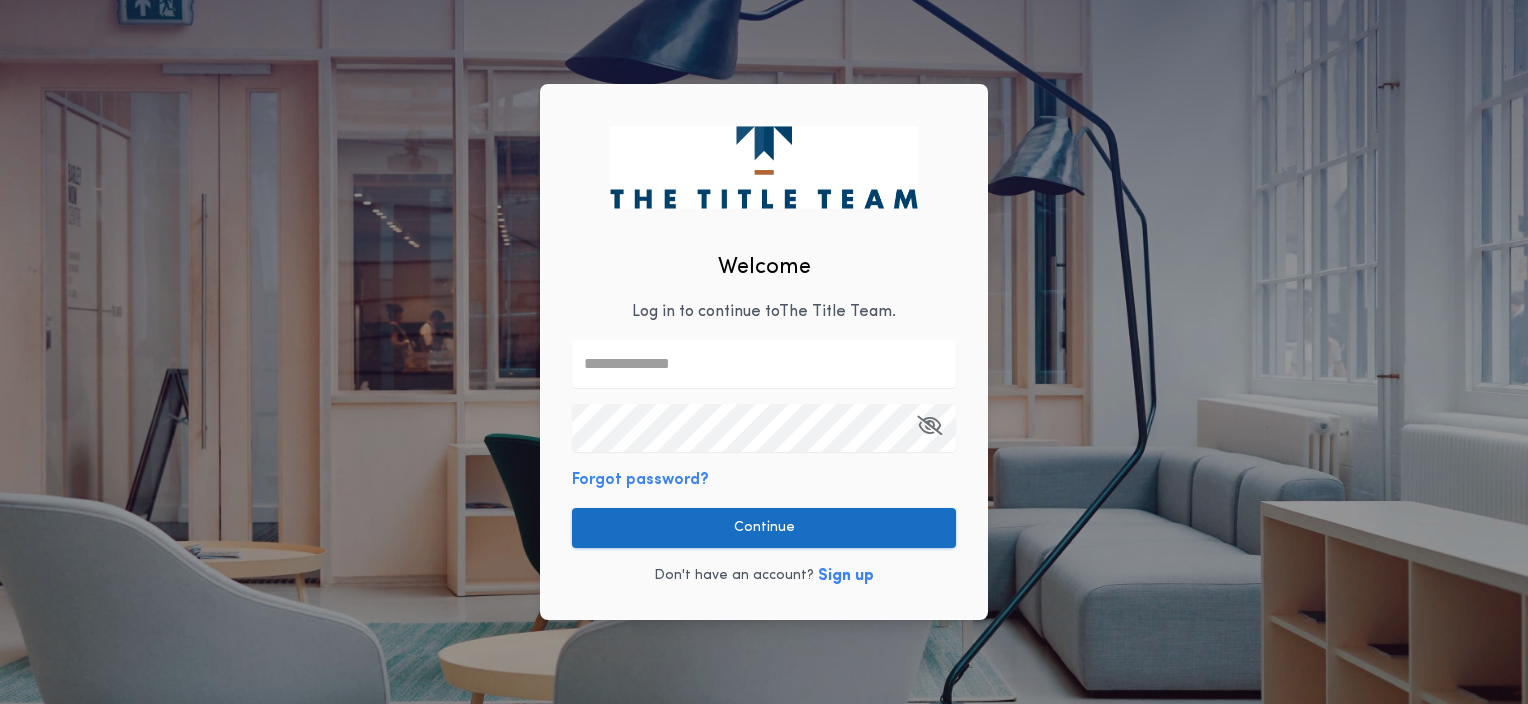 type on "**********" 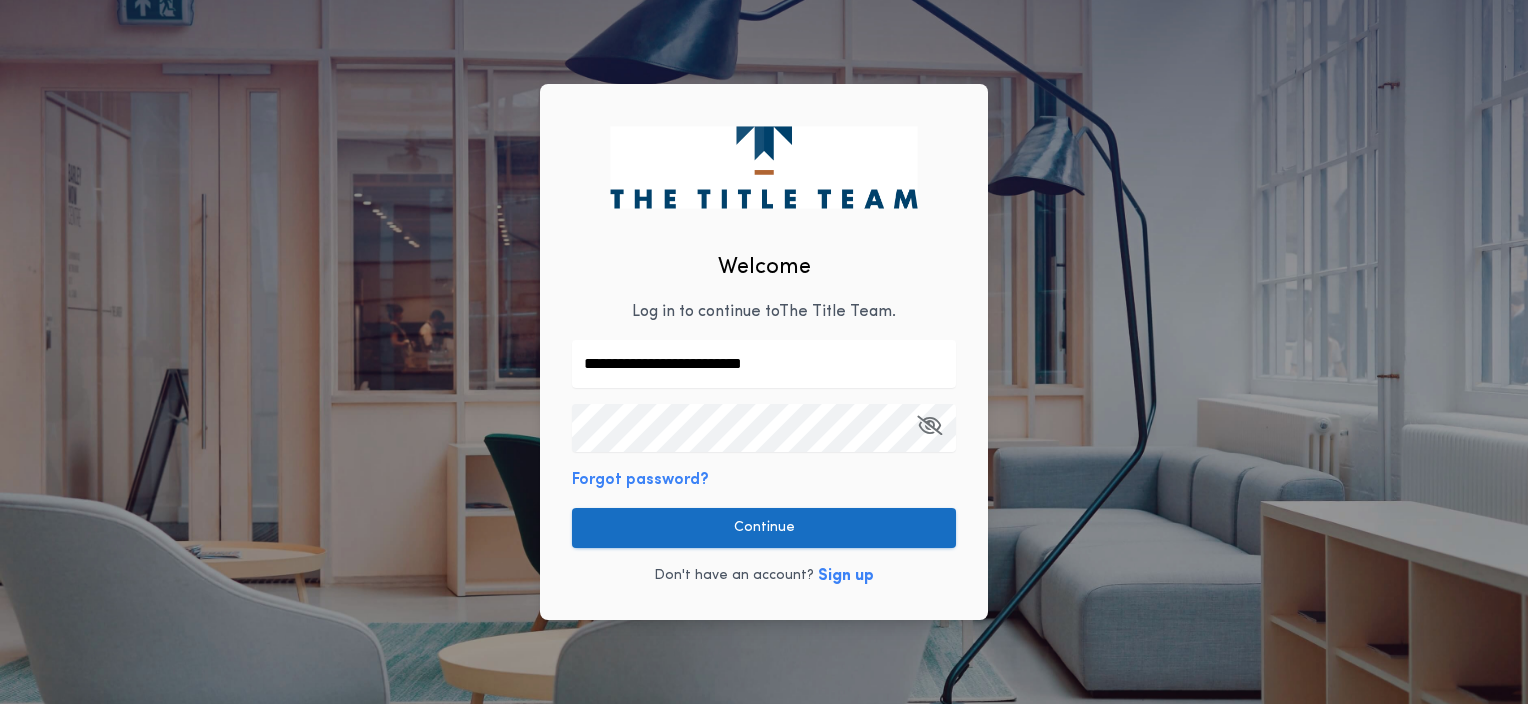click on "Continue" at bounding box center (764, 528) 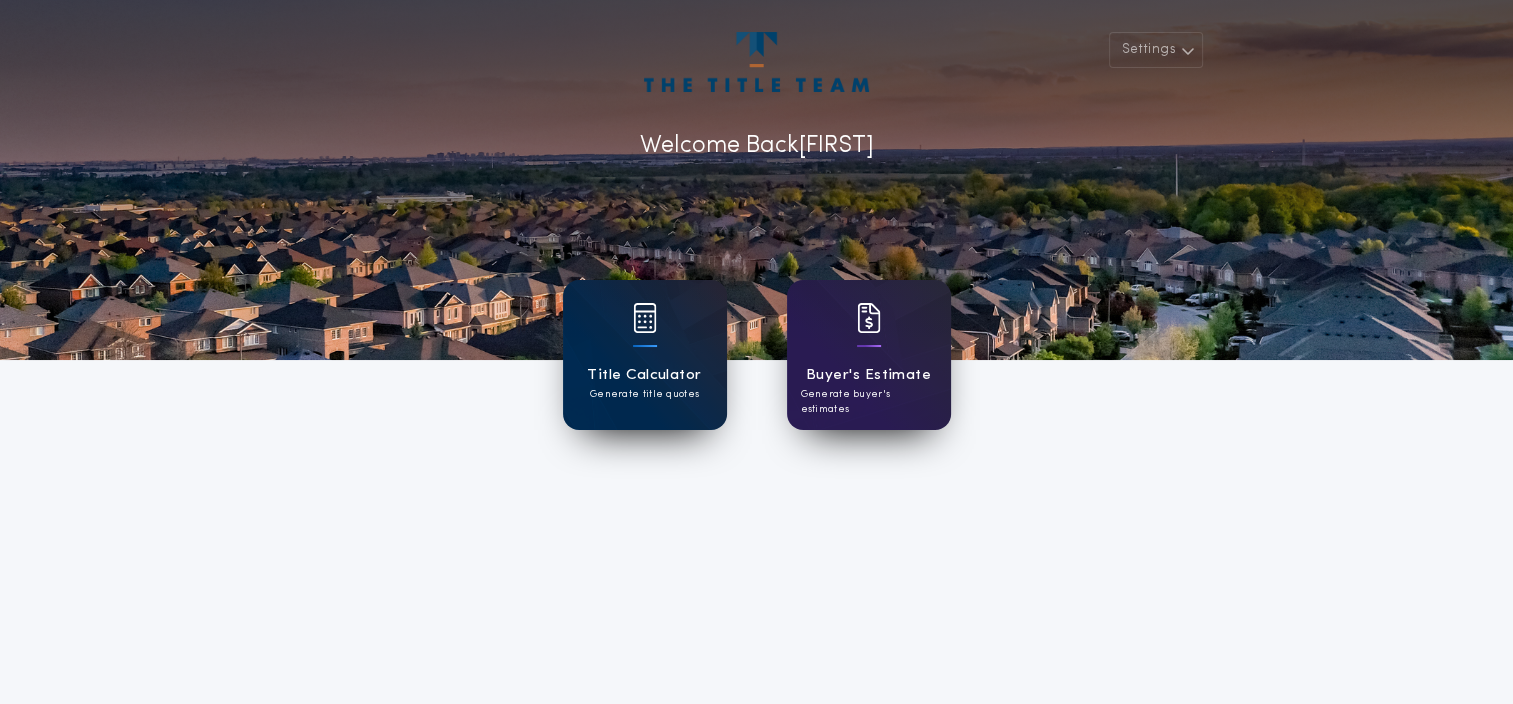 click on "Title Calculator Generate title quotes" at bounding box center [645, 355] 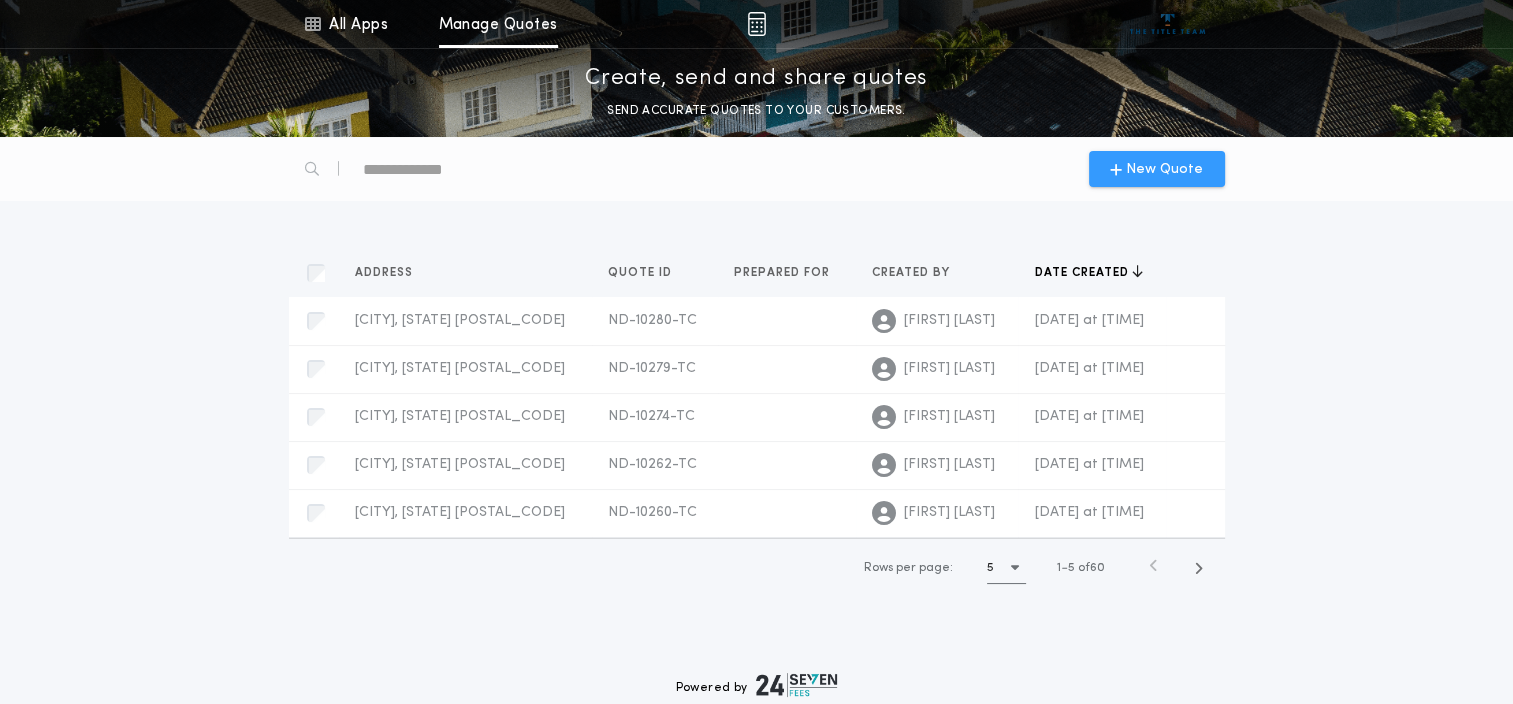 click on "New Quote" at bounding box center (1164, 169) 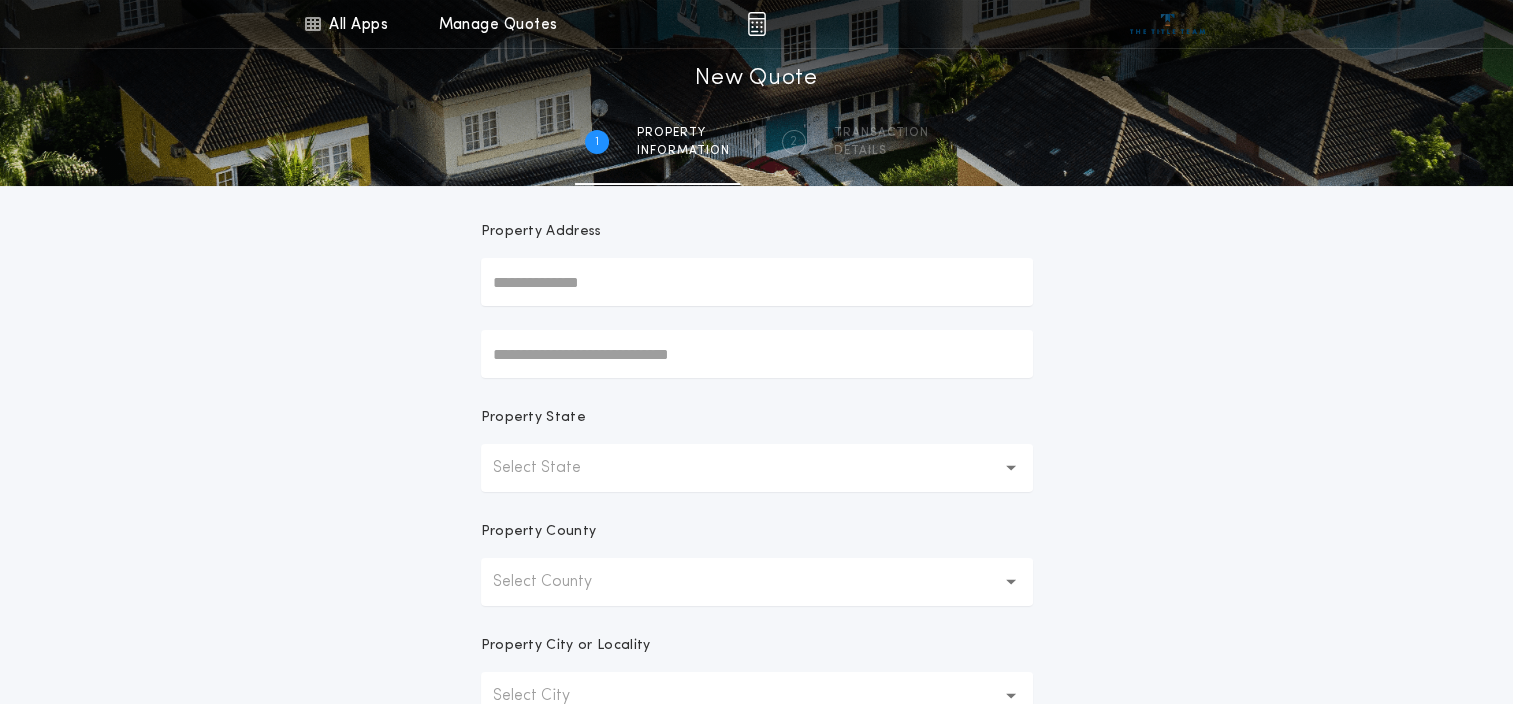 scroll, scrollTop: 148, scrollLeft: 0, axis: vertical 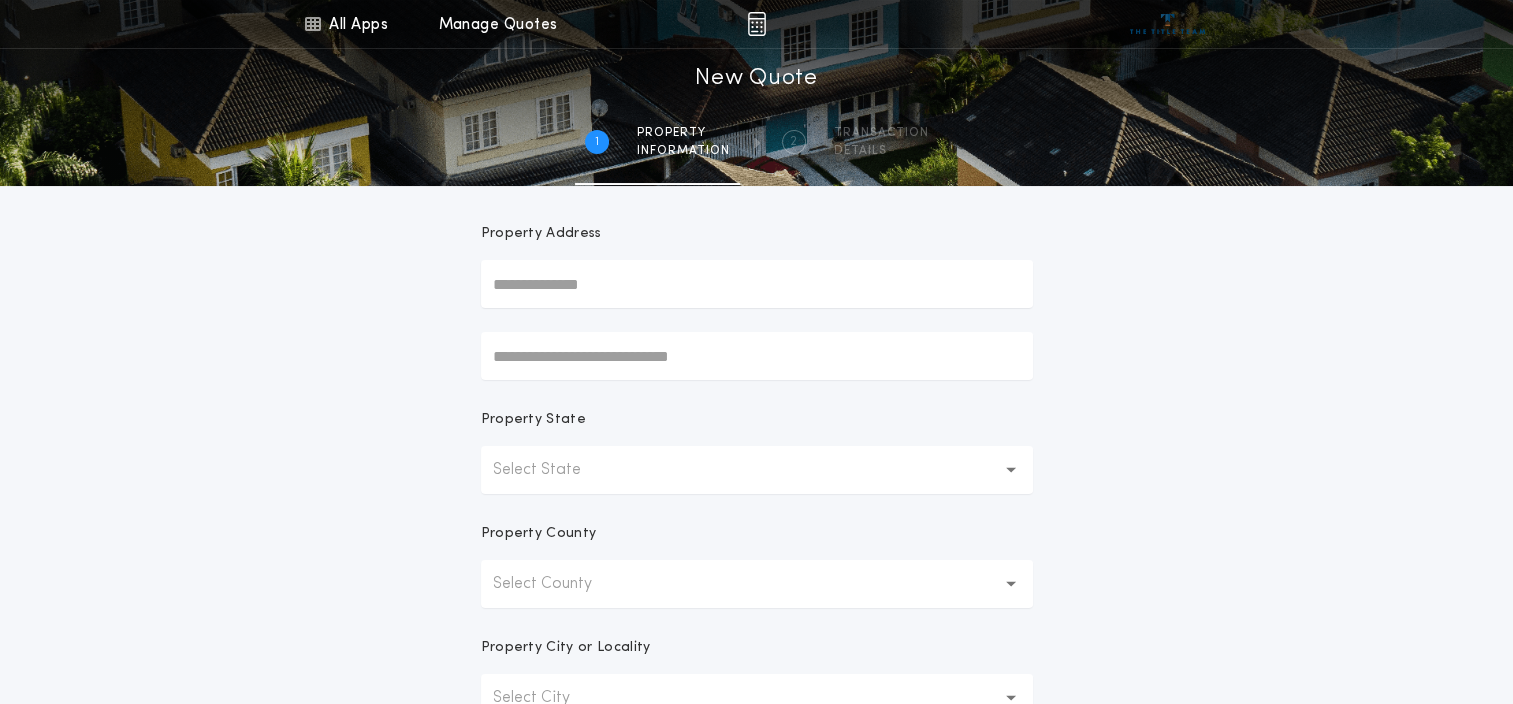 click on "Select State" at bounding box center (757, 470) 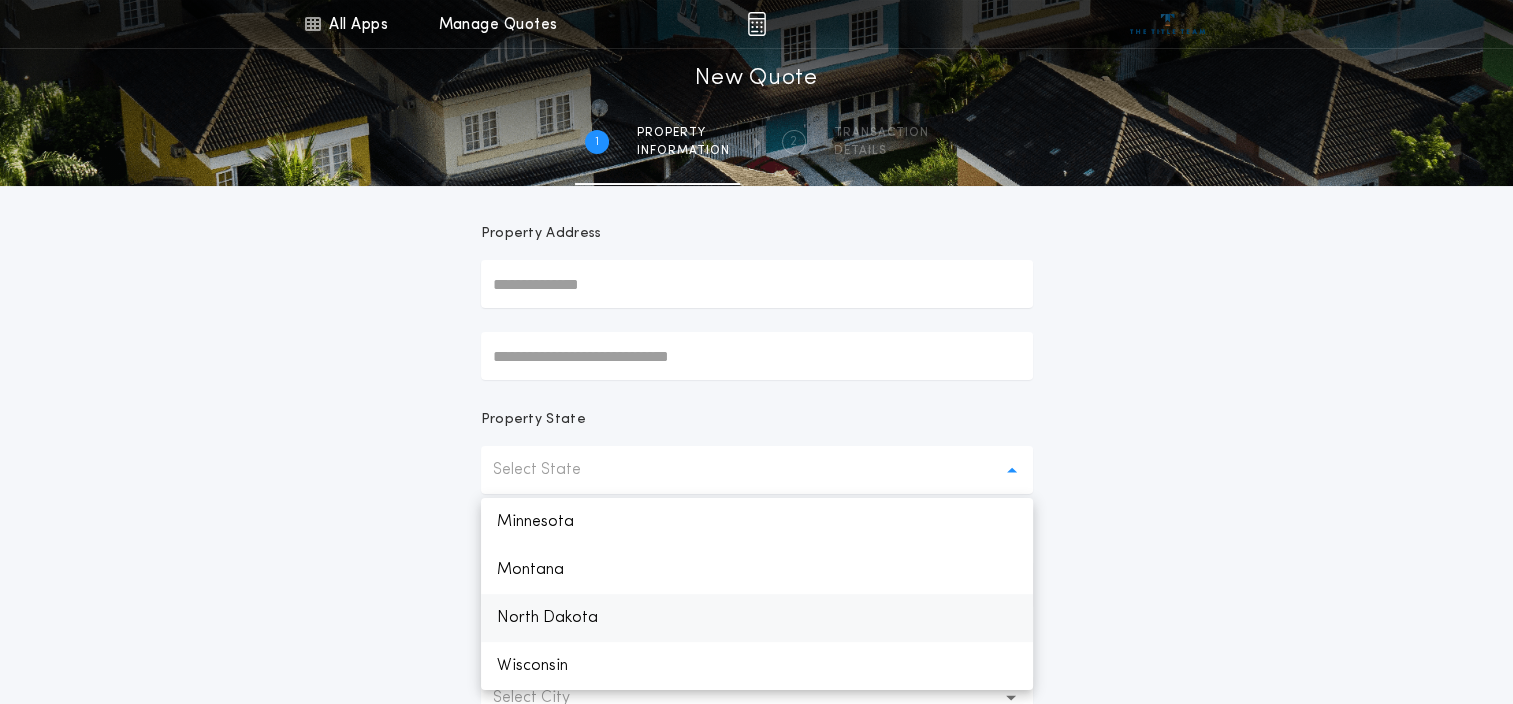 click on "North Dakota" at bounding box center (757, 618) 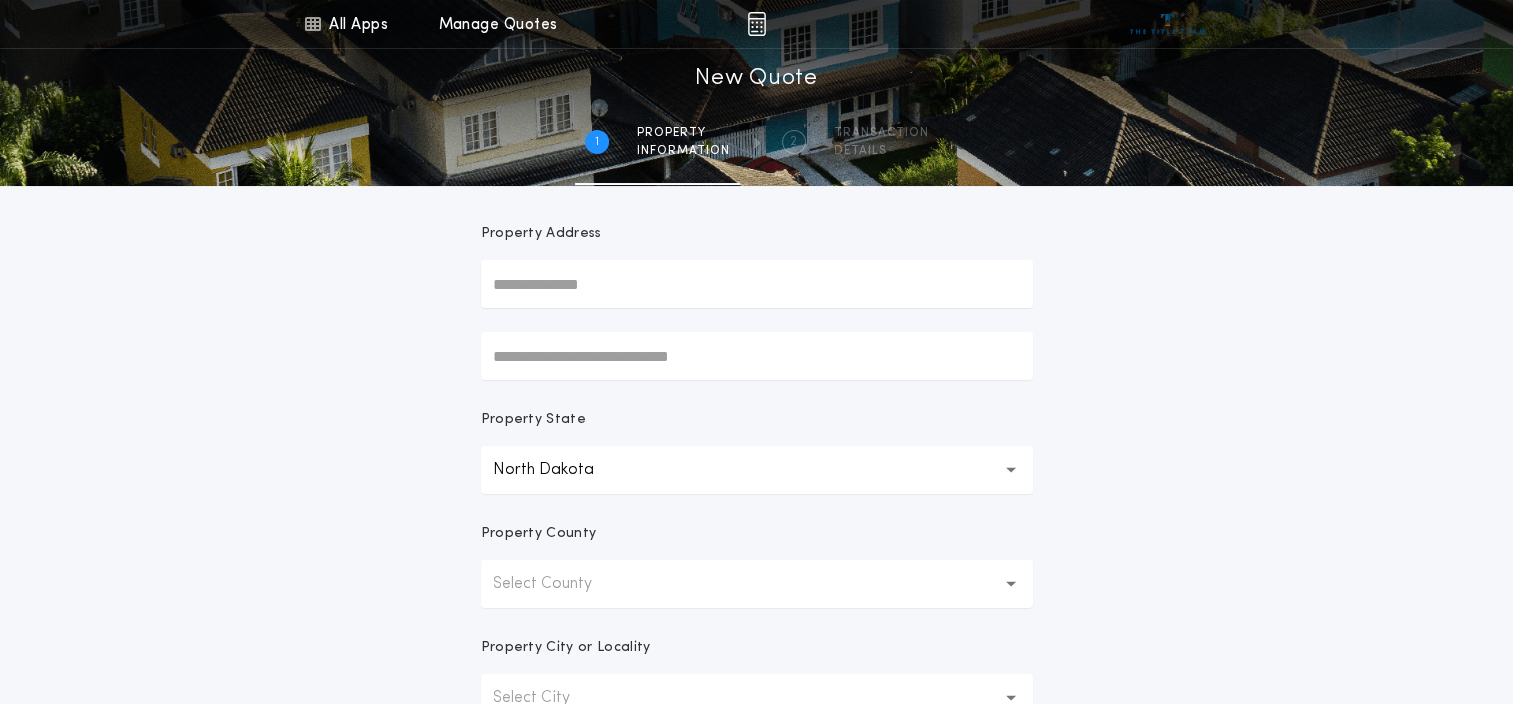 click on "Select County" at bounding box center (757, 584) 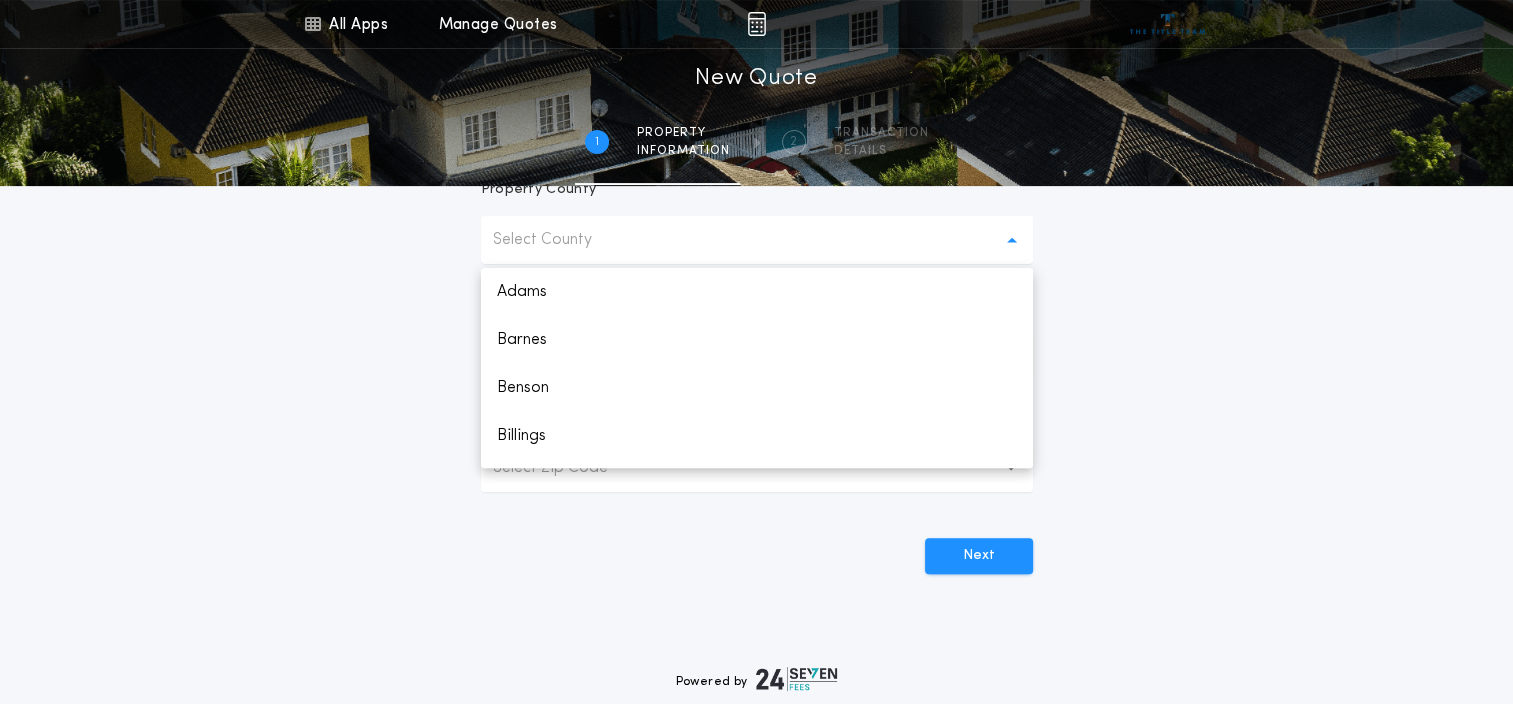 scroll, scrollTop: 599, scrollLeft: 0, axis: vertical 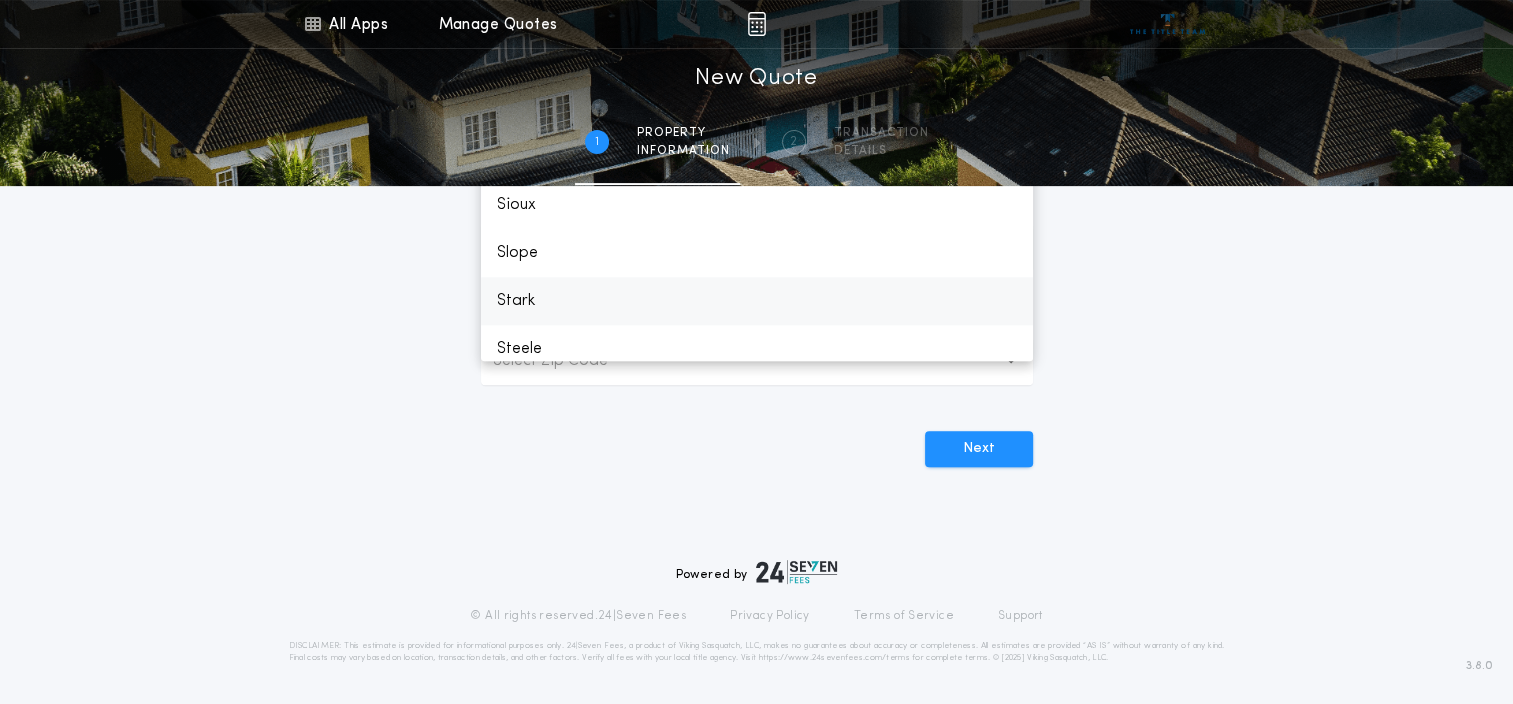 click on "Stark" at bounding box center (757, 301) 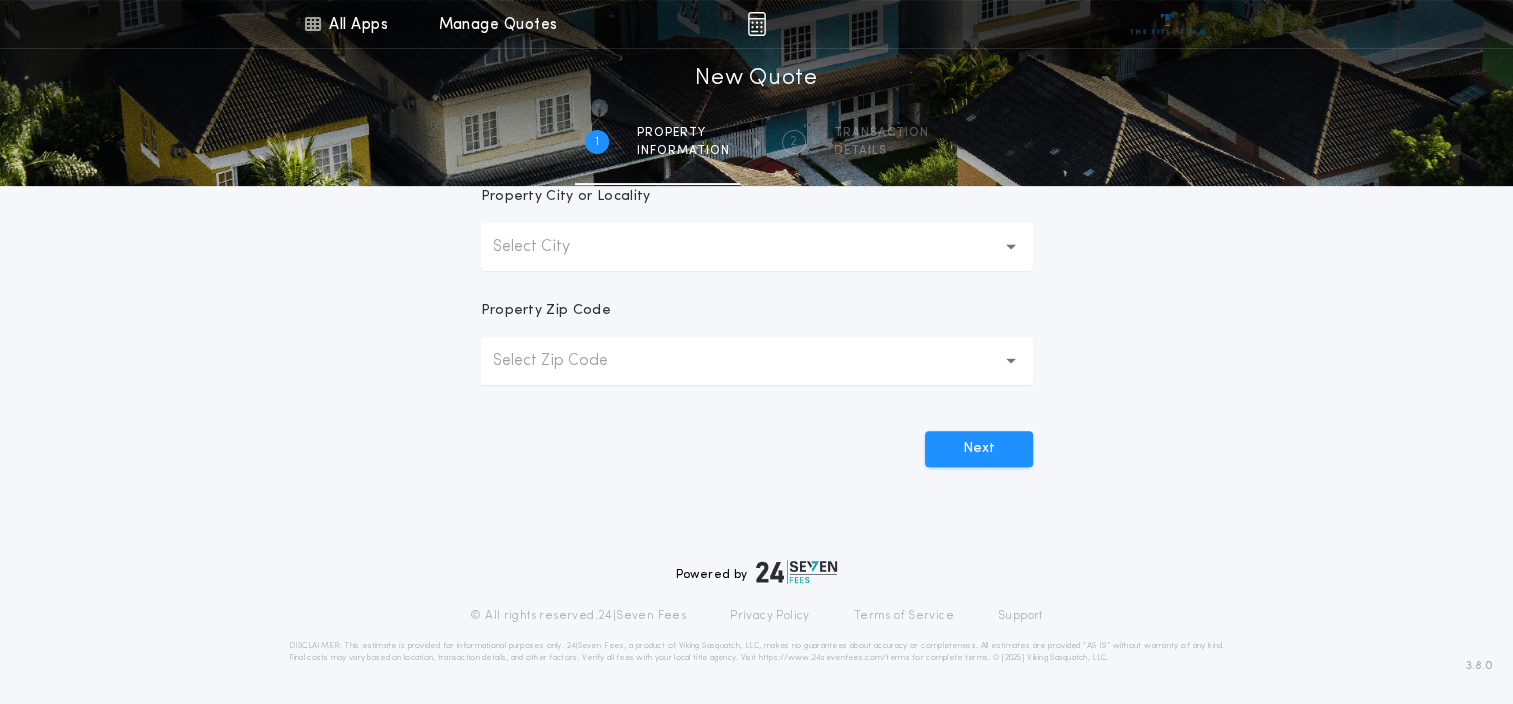 click on "Select City" at bounding box center [757, 247] 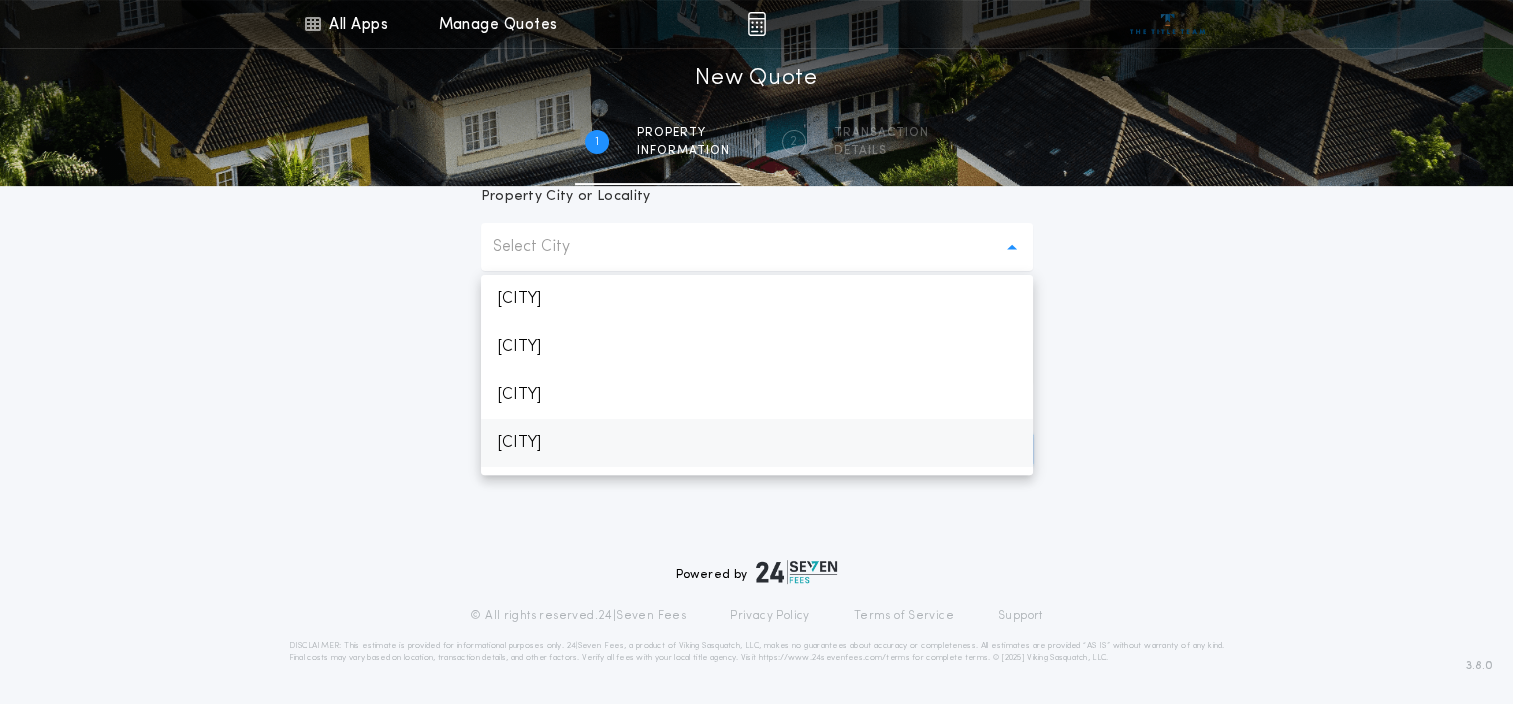 click on "[CITY]" at bounding box center [757, 443] 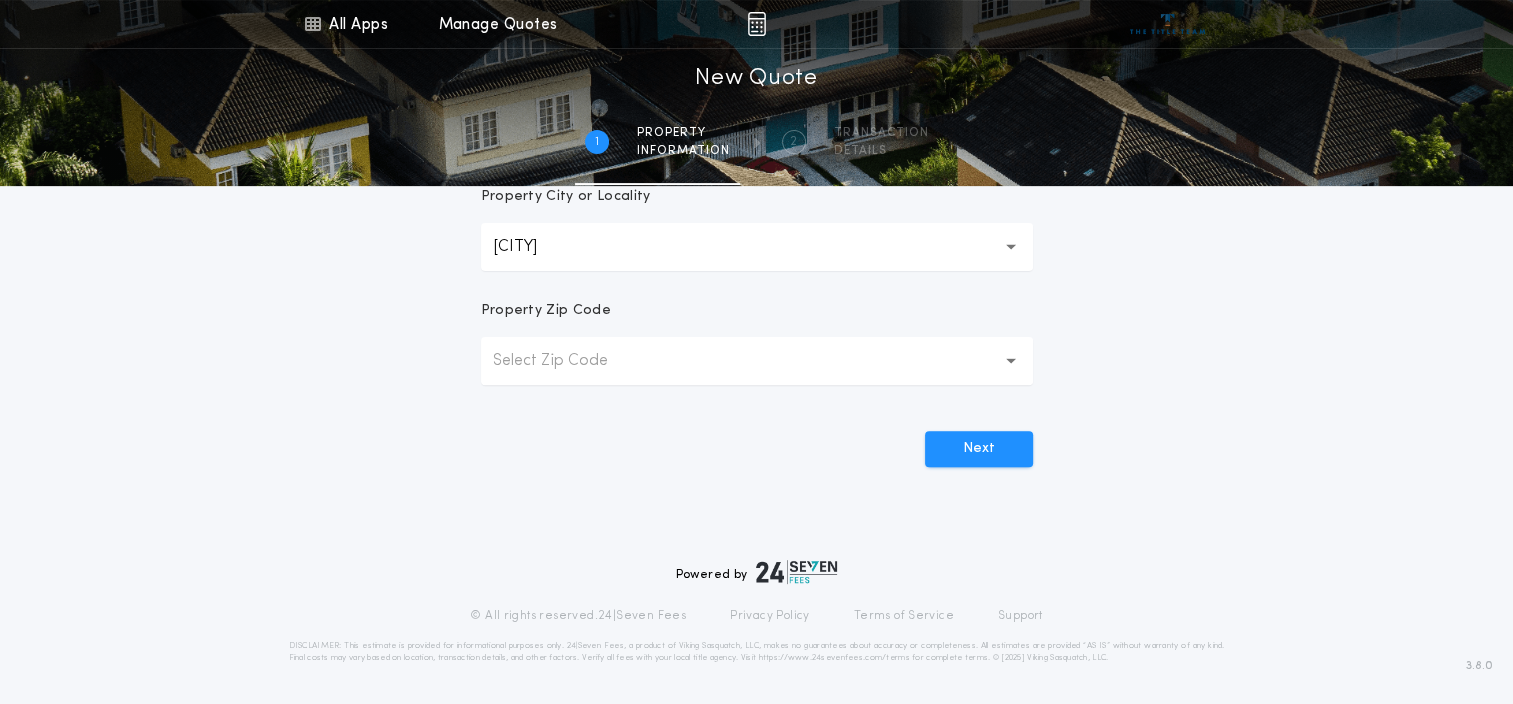 click on "Select Zip Code" at bounding box center (566, 361) 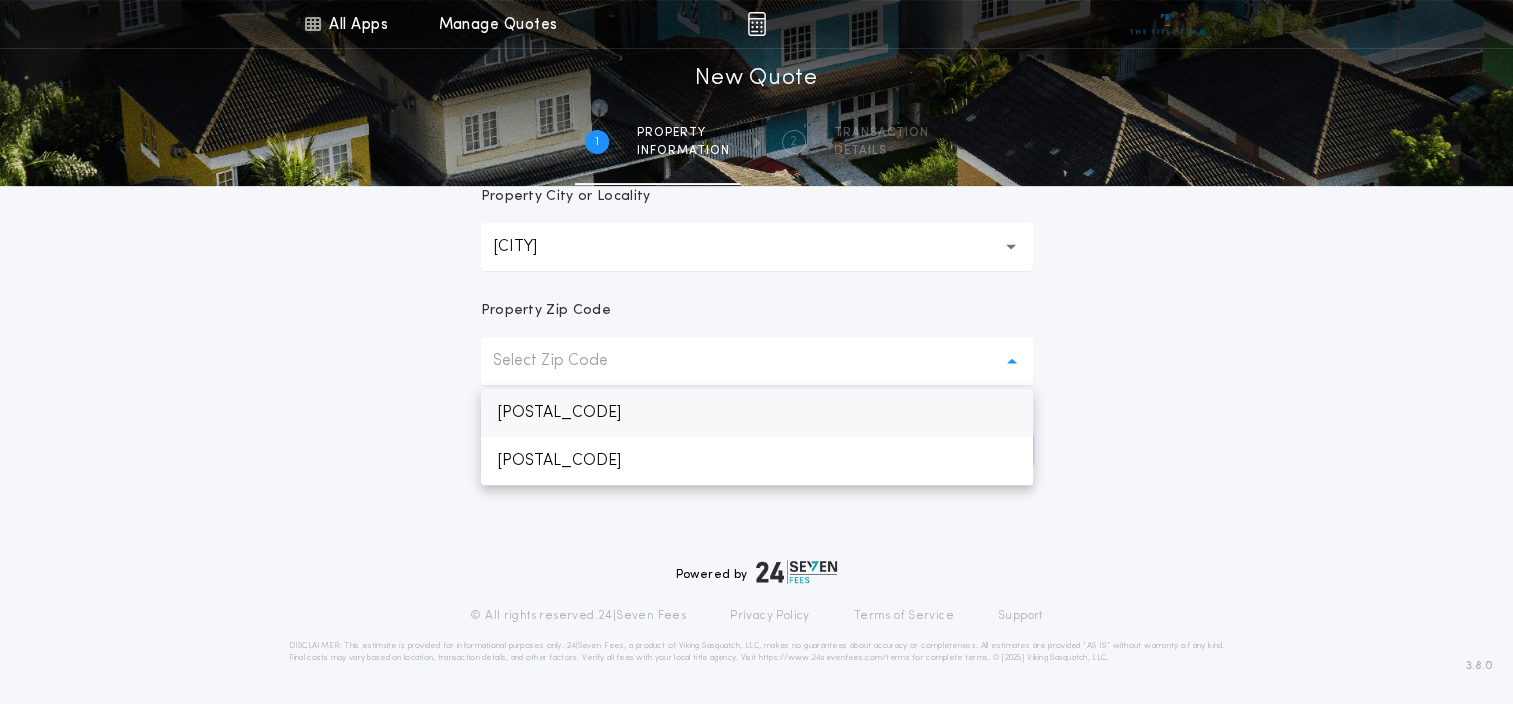 click on "[POSTAL_CODE]" at bounding box center [757, 413] 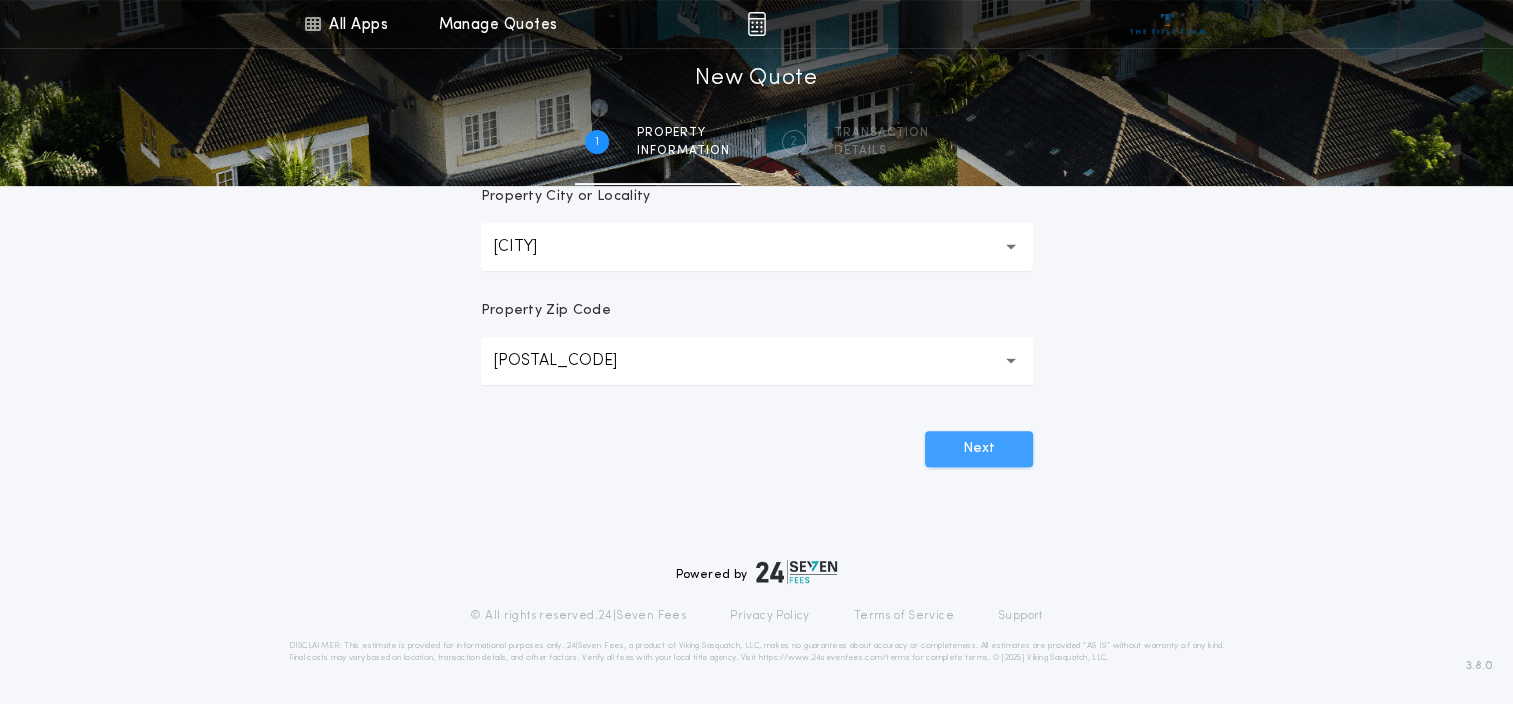 click on "Next" at bounding box center [979, 449] 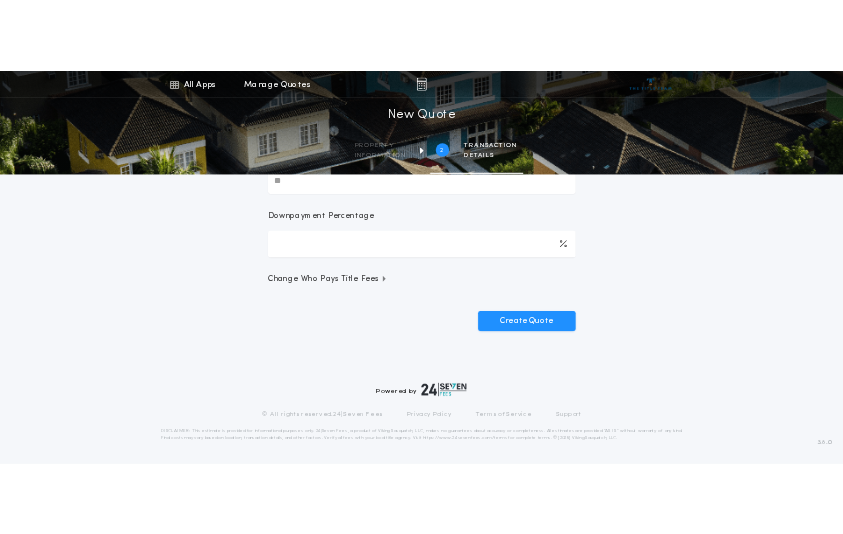 scroll, scrollTop: 0, scrollLeft: 0, axis: both 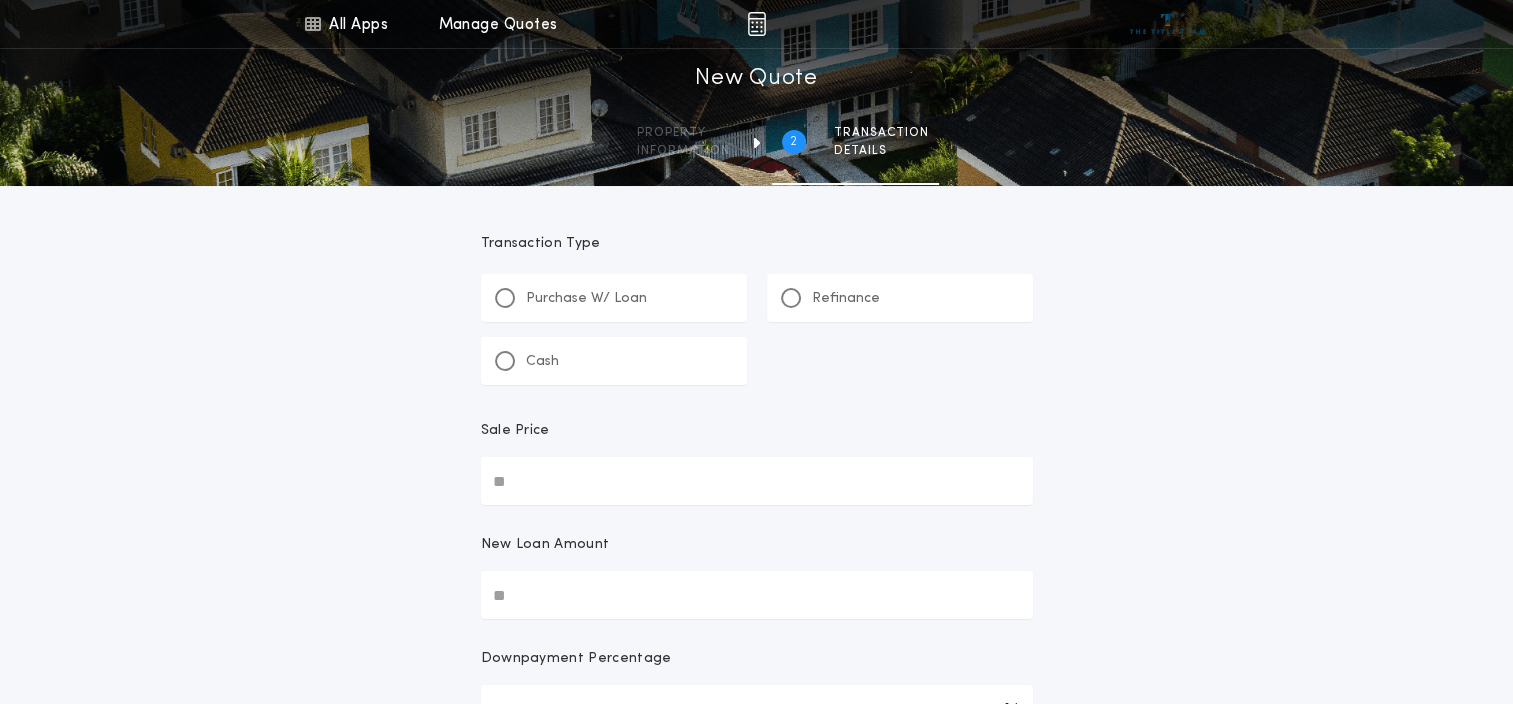 click on "Purchase W/ Loan" at bounding box center (586, 299) 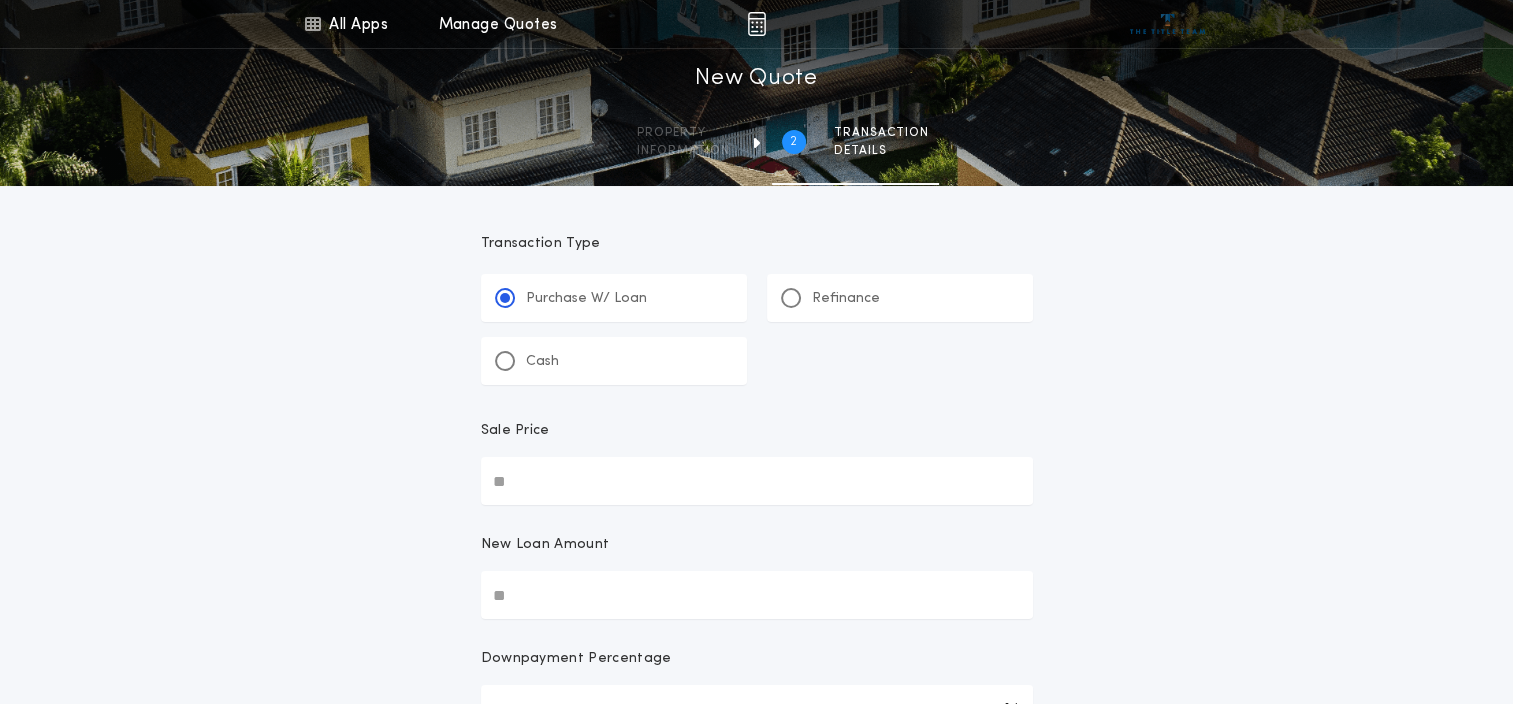 click on "Sale Price" at bounding box center (757, 481) 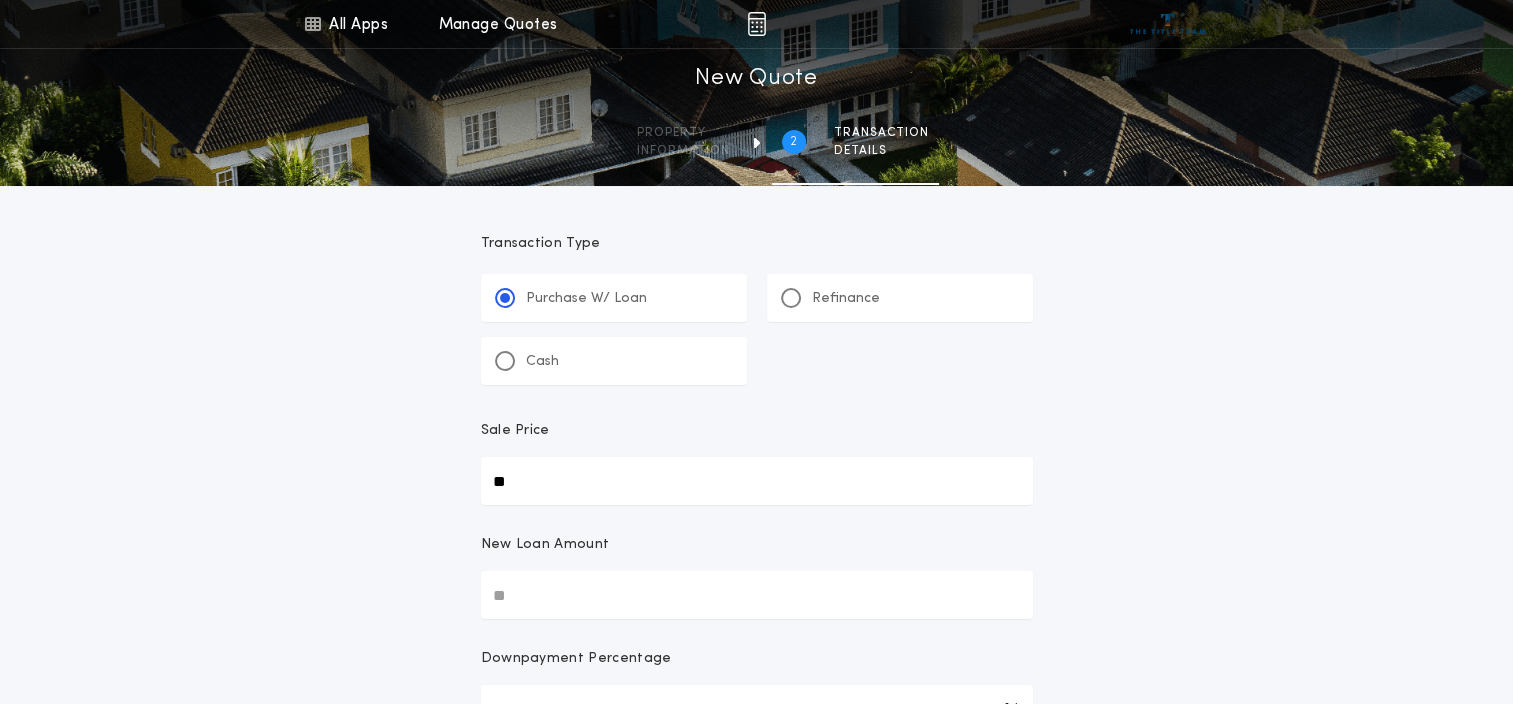 type on "**" 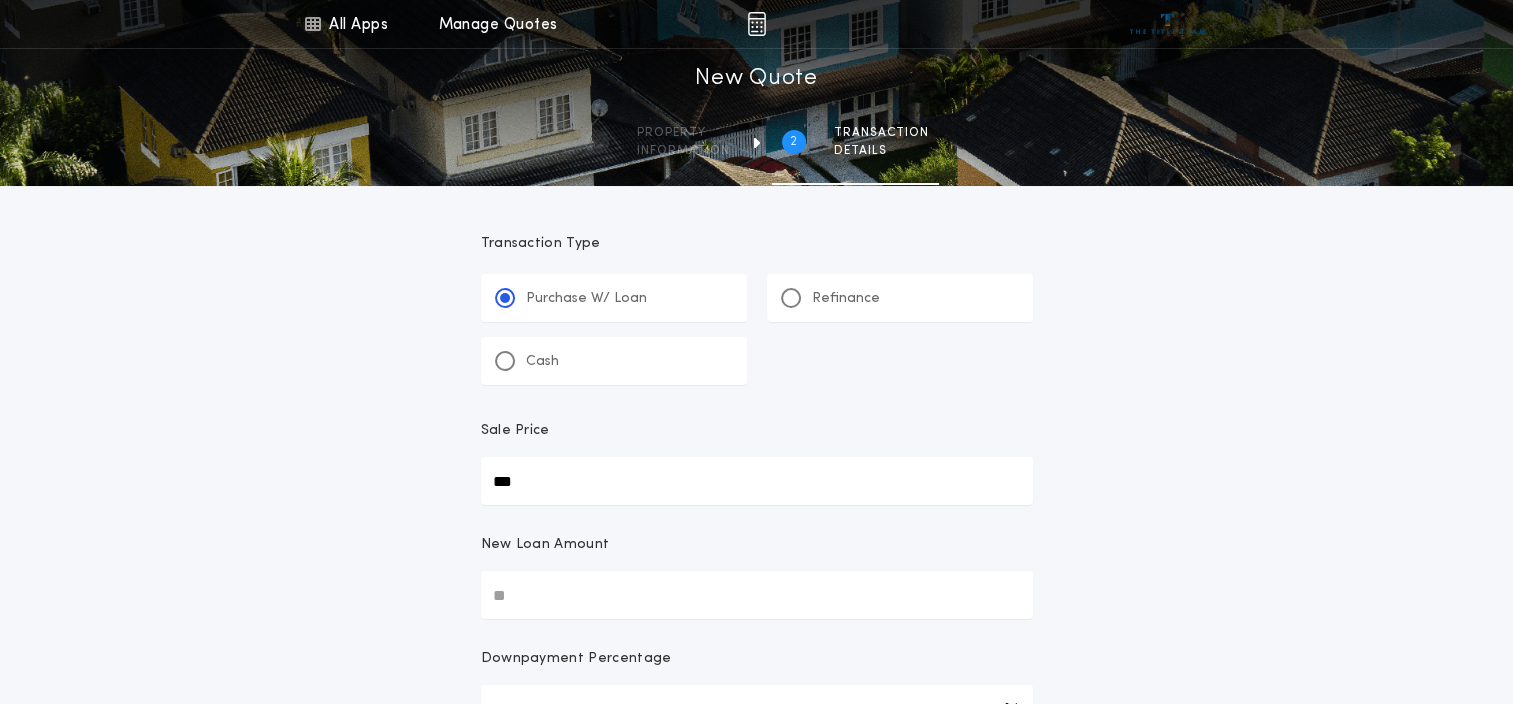 type on "***" 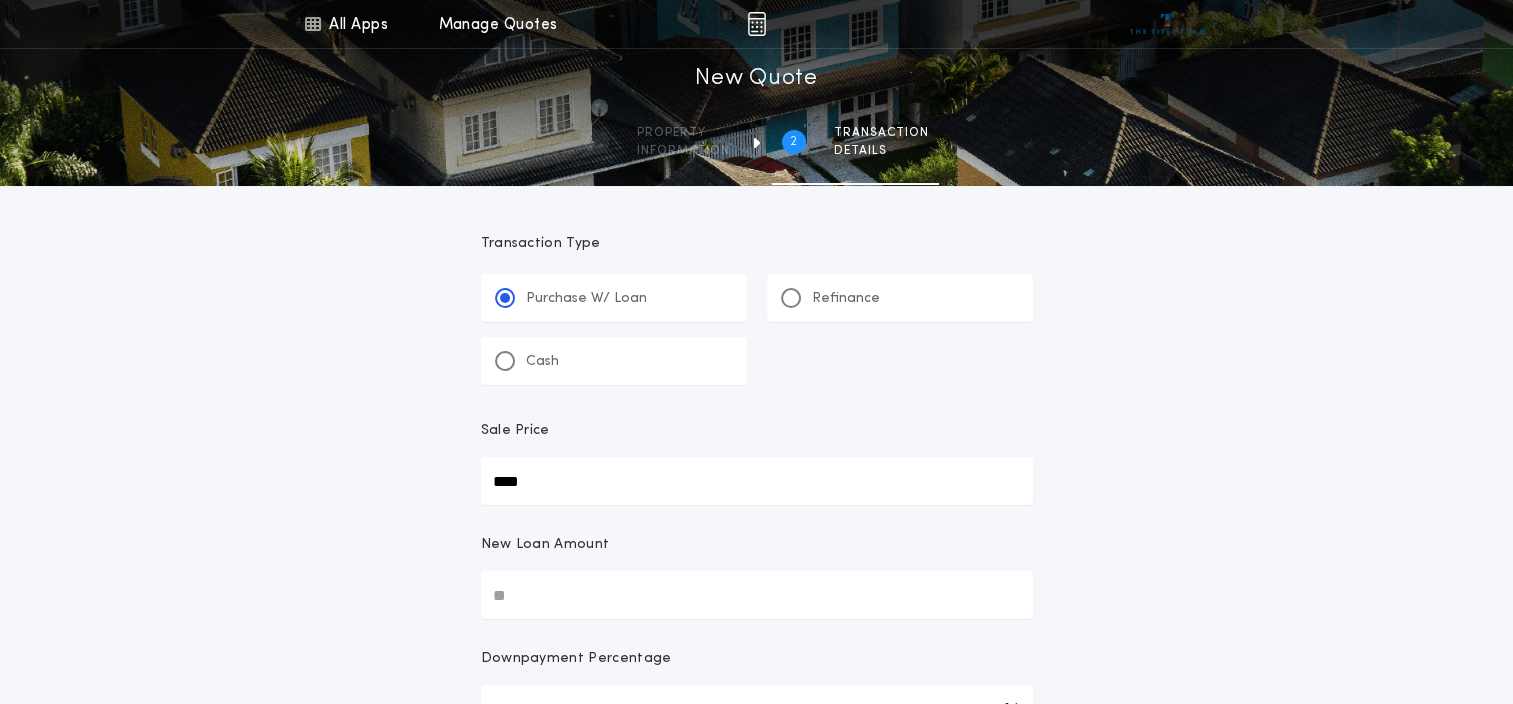type on "****" 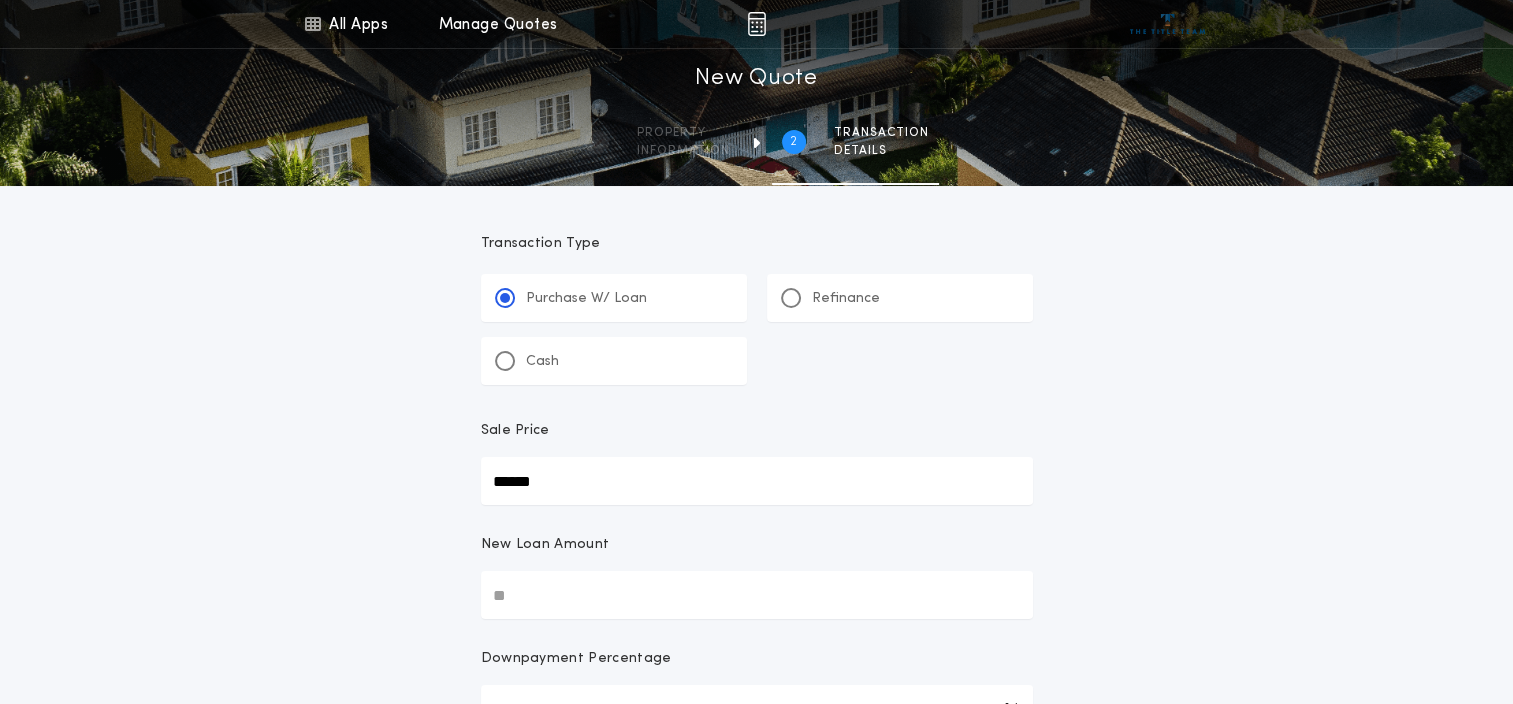 type on "******" 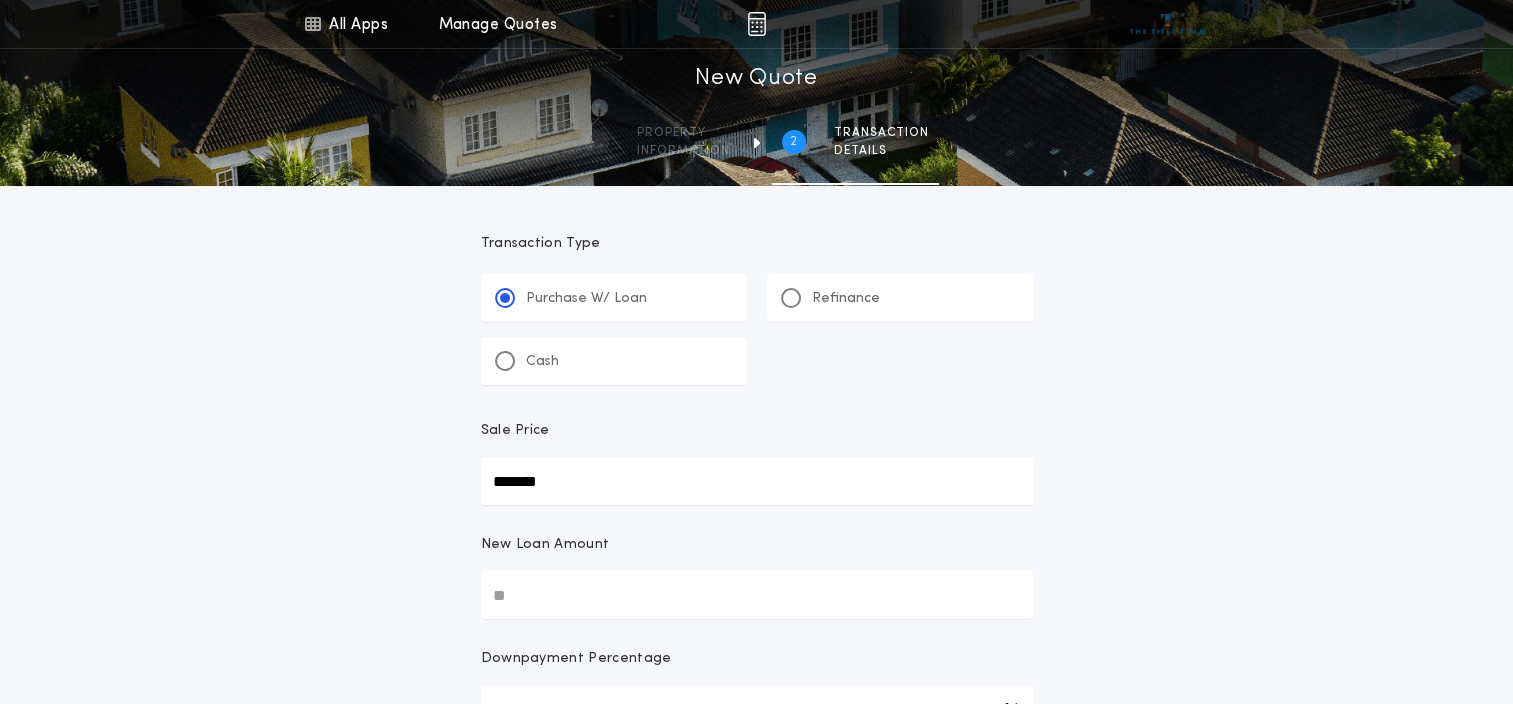 type on "*******" 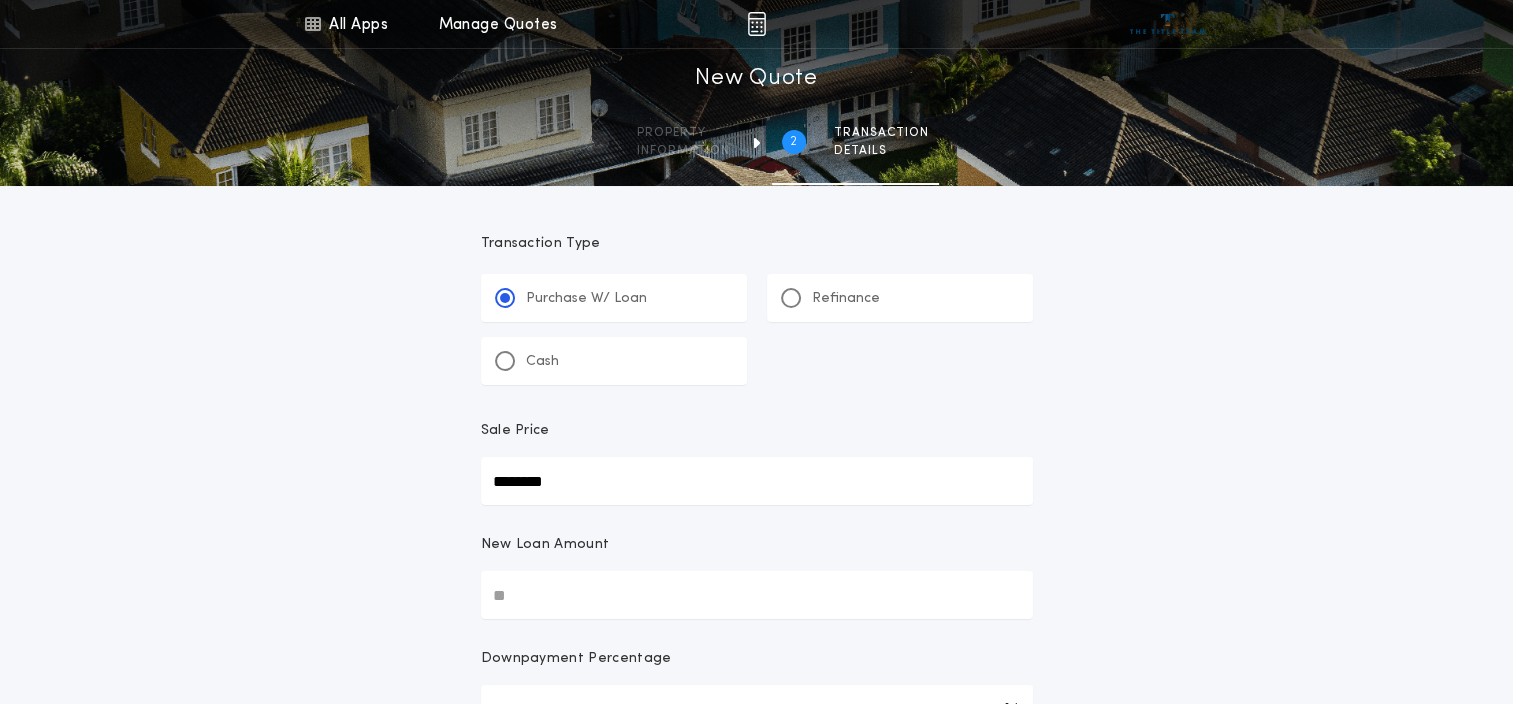 type on "********" 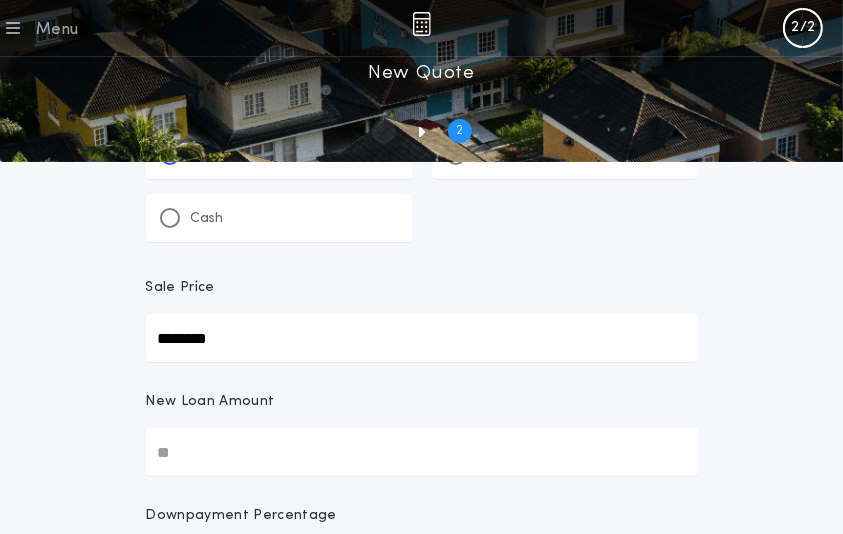 scroll, scrollTop: 118, scrollLeft: 0, axis: vertical 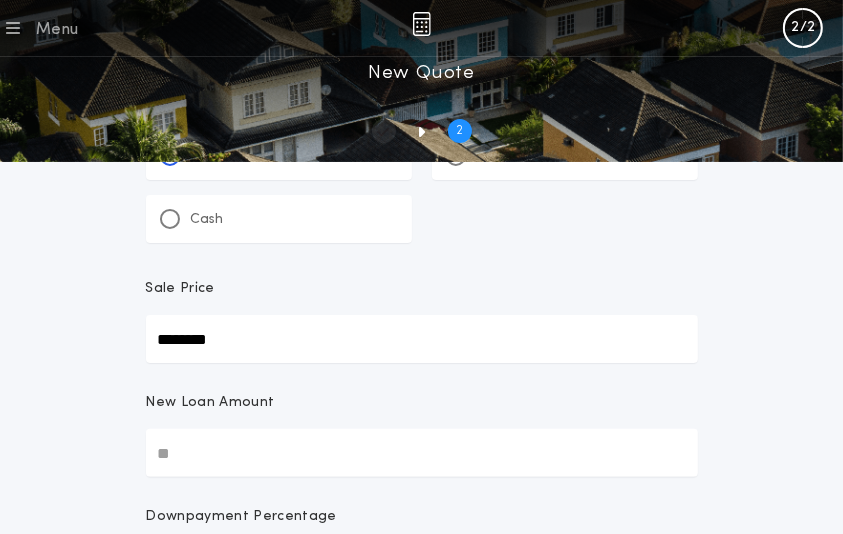 click on "New Loan Amount" at bounding box center (422, 453) 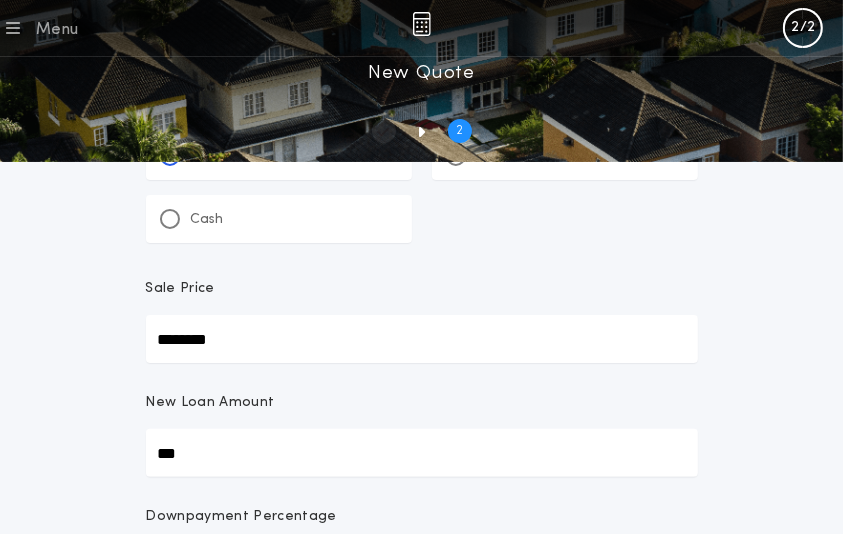 type on "****" 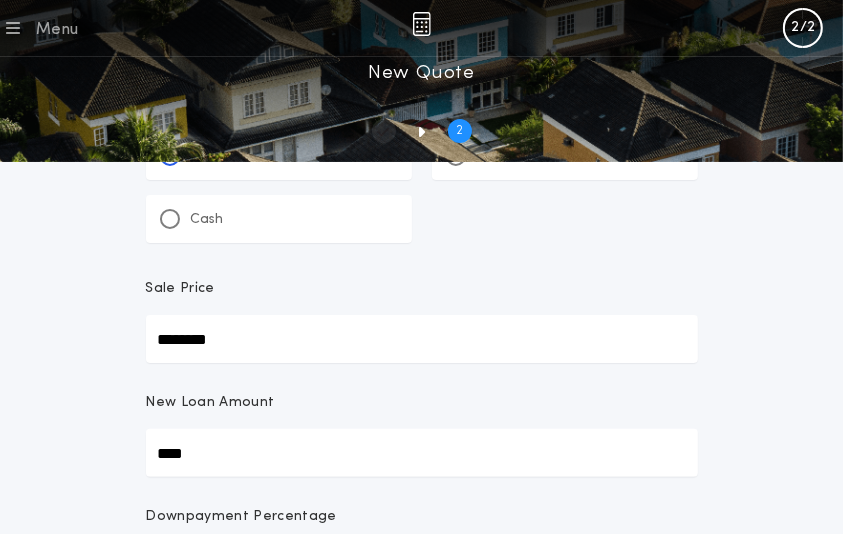 type on "******" 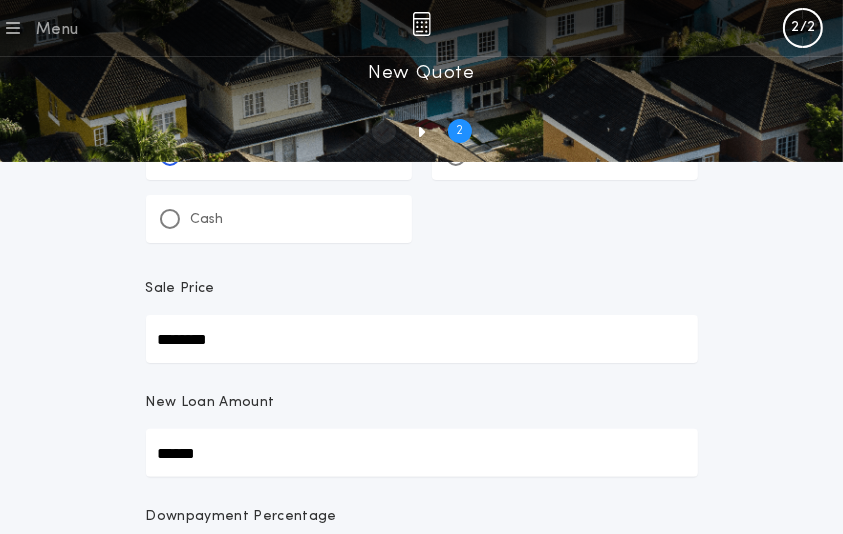 type on "*******" 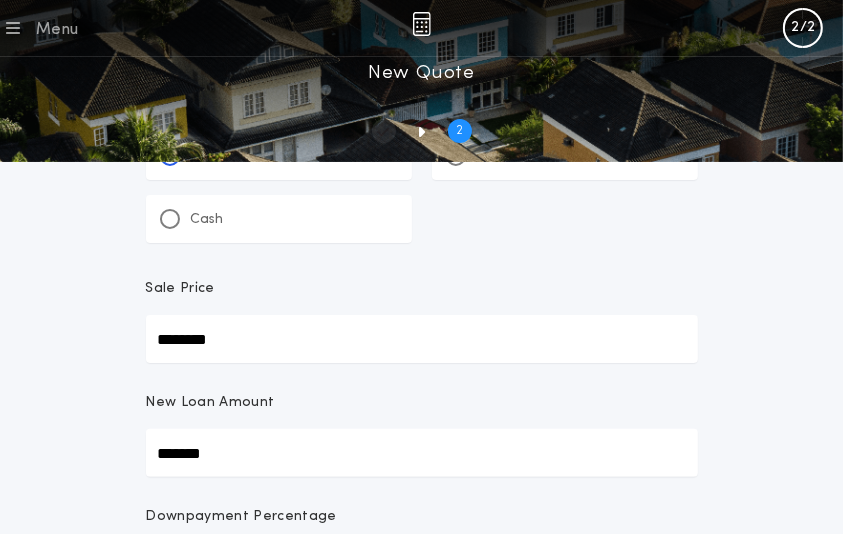 type on "********" 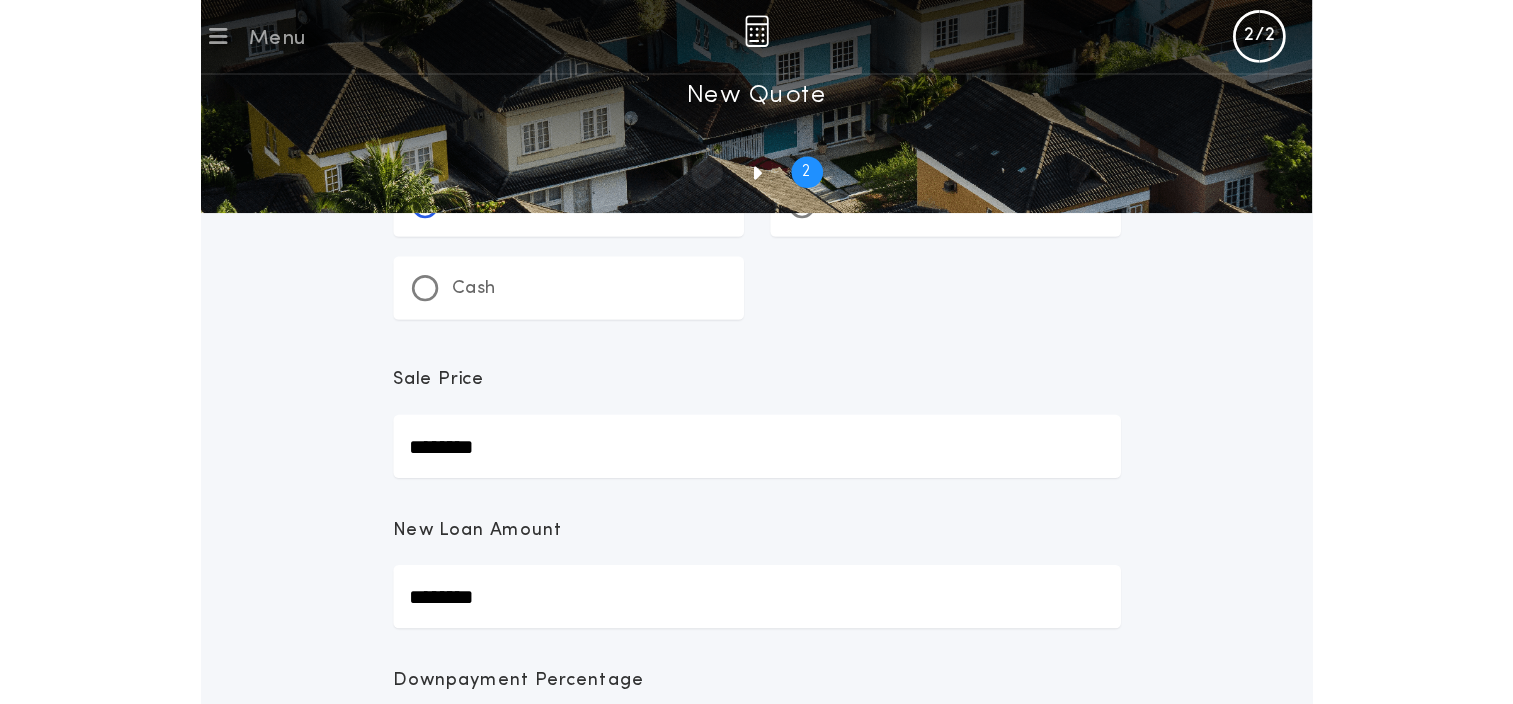 scroll, scrollTop: 417, scrollLeft: 0, axis: vertical 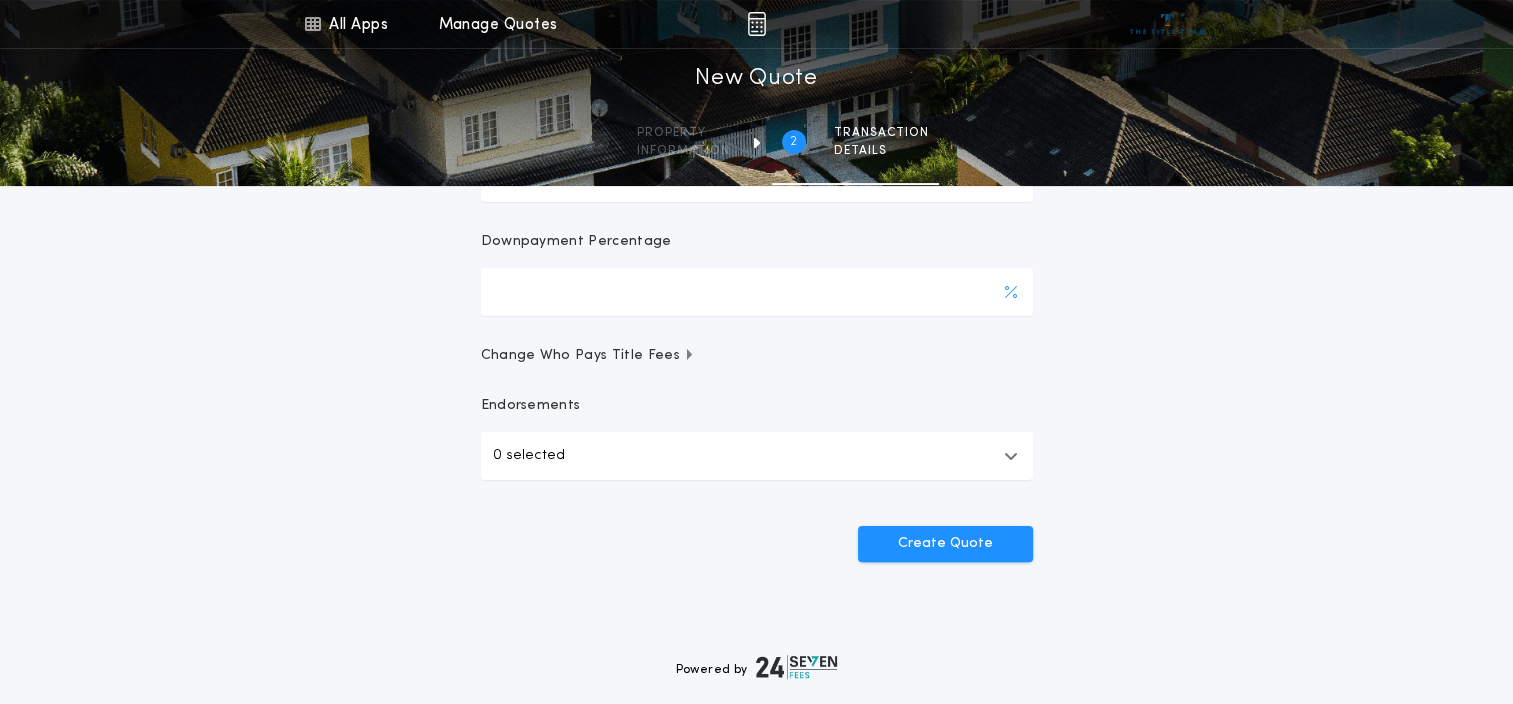 type on "********" 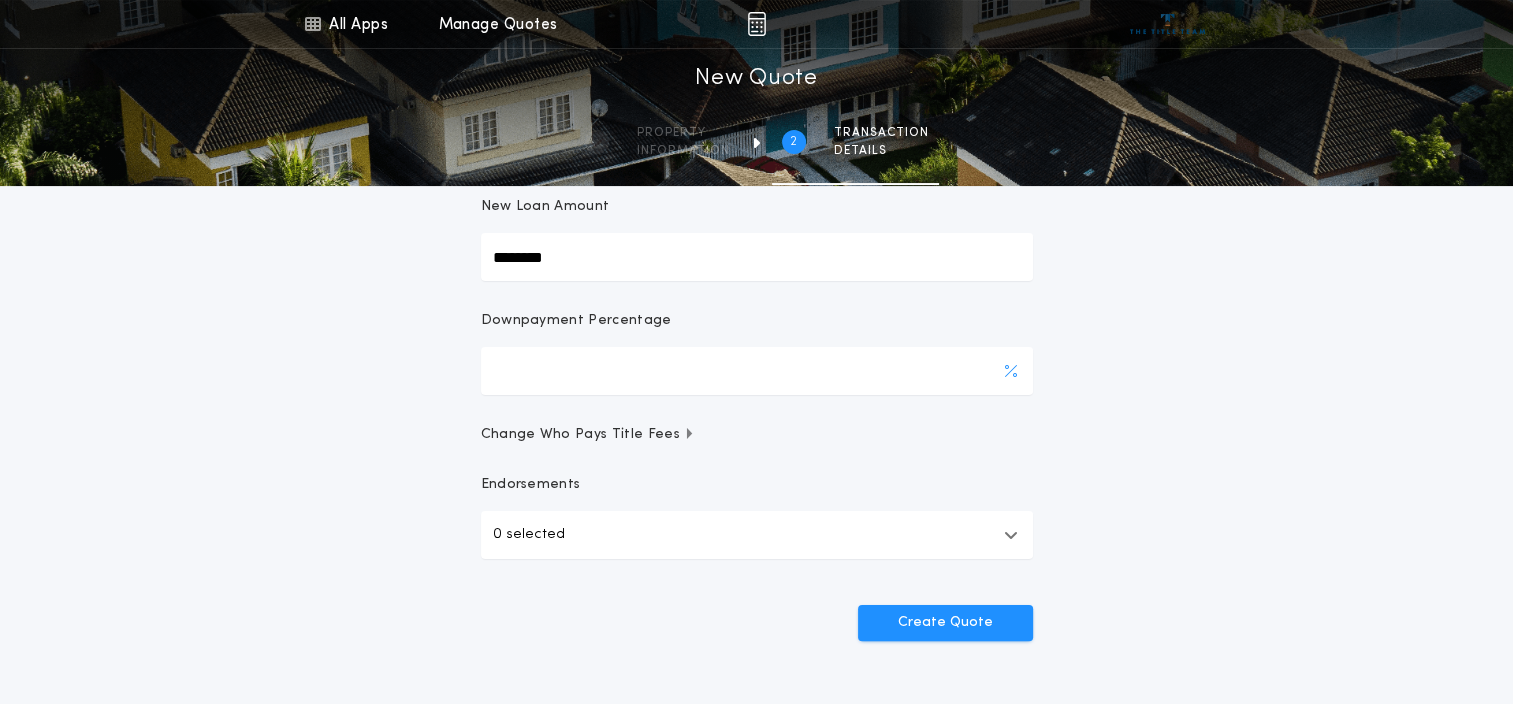 scroll, scrollTop: 337, scrollLeft: 0, axis: vertical 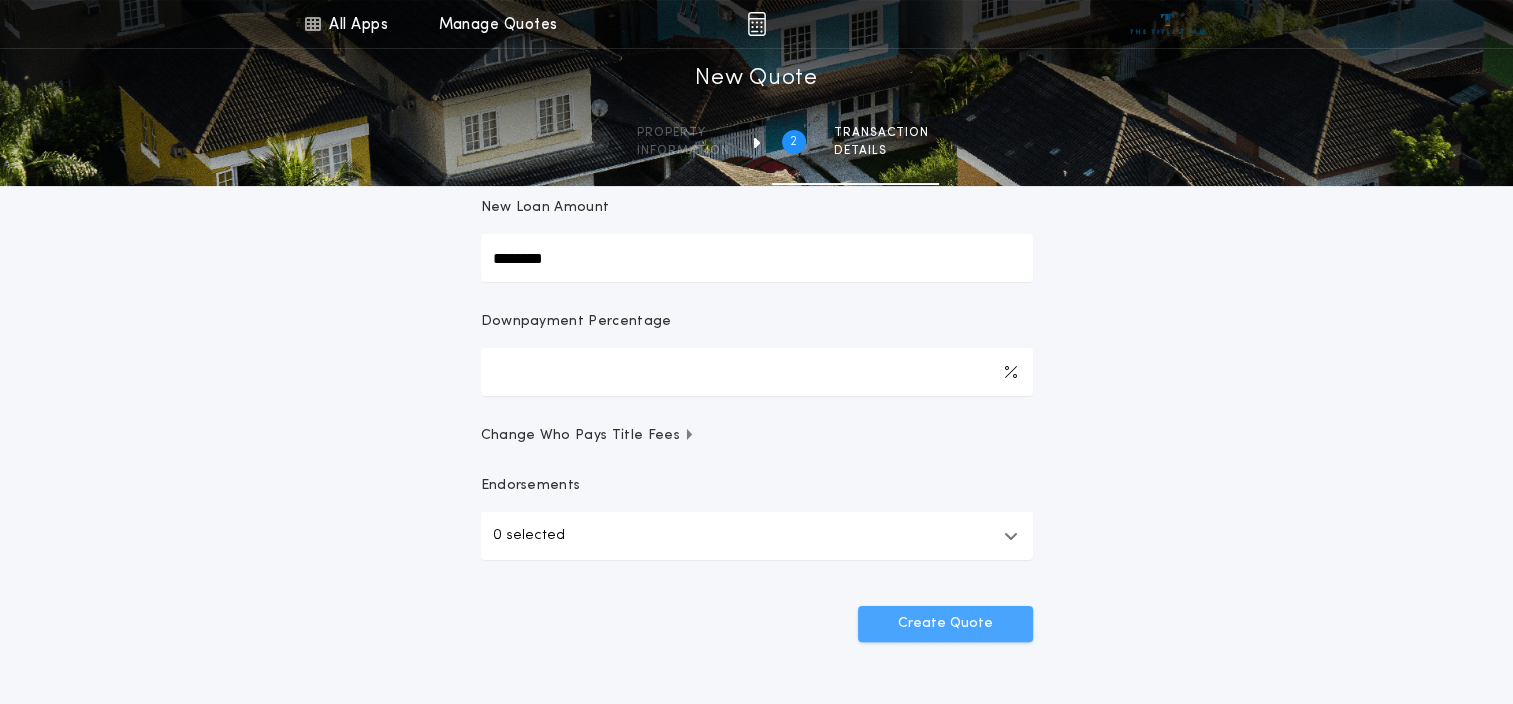 click on "Create Quote" at bounding box center (945, 624) 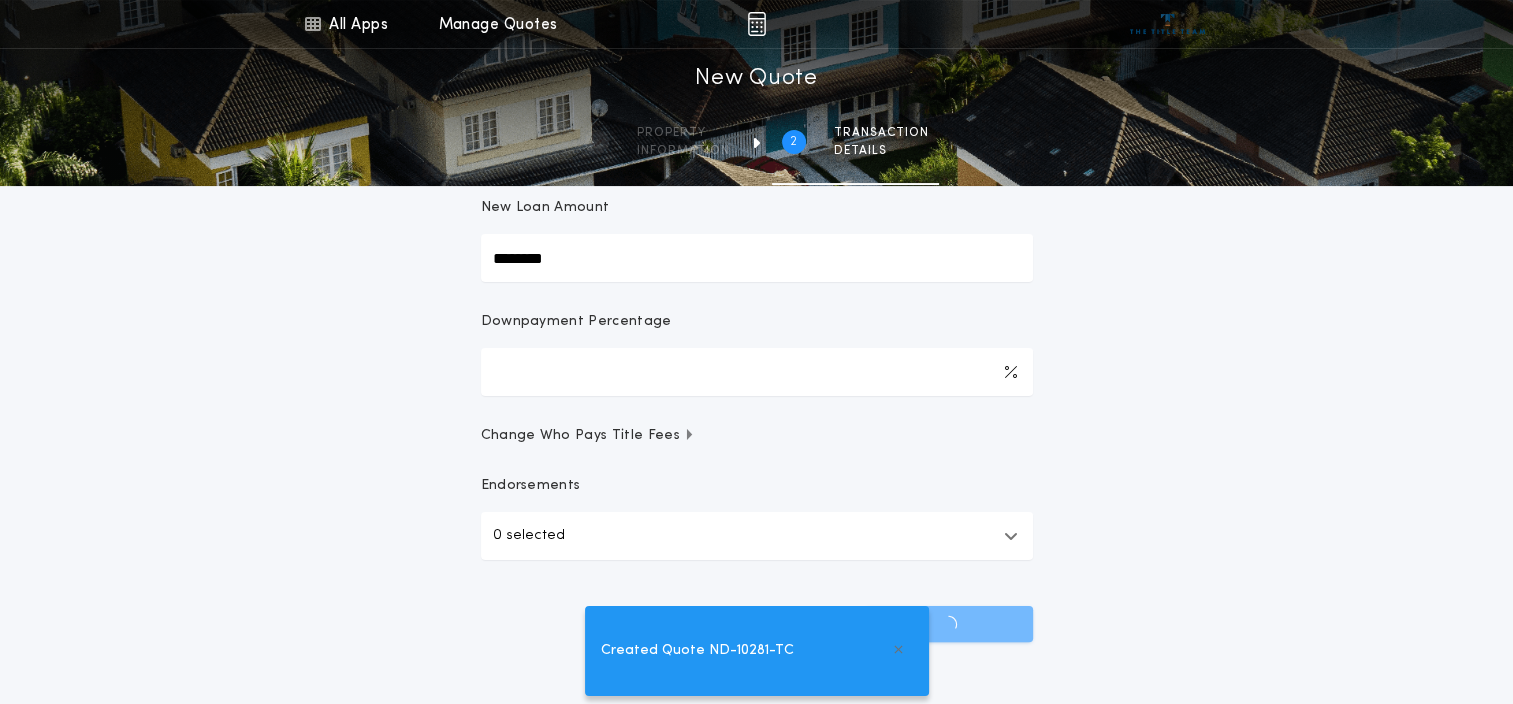 click on "**********" at bounding box center [757, 245] 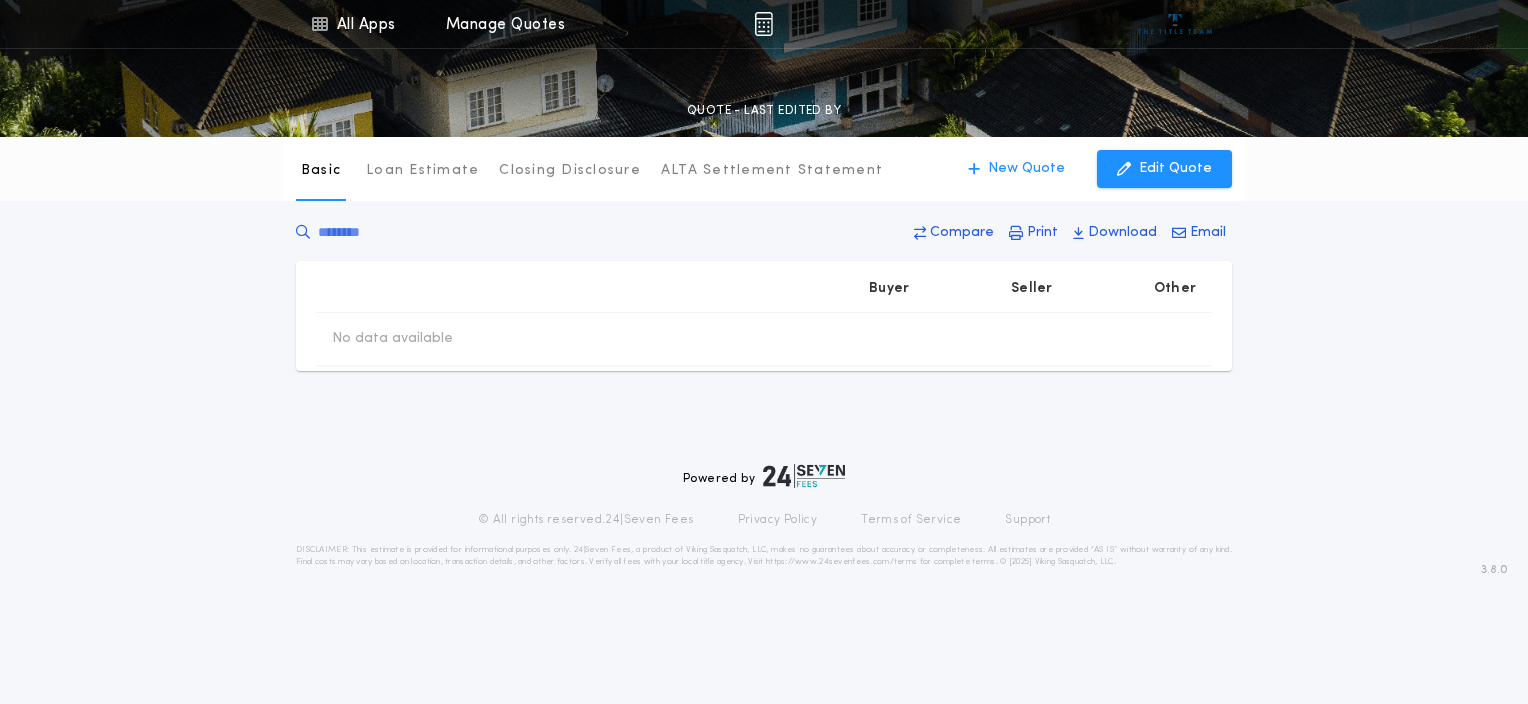 type on "********" 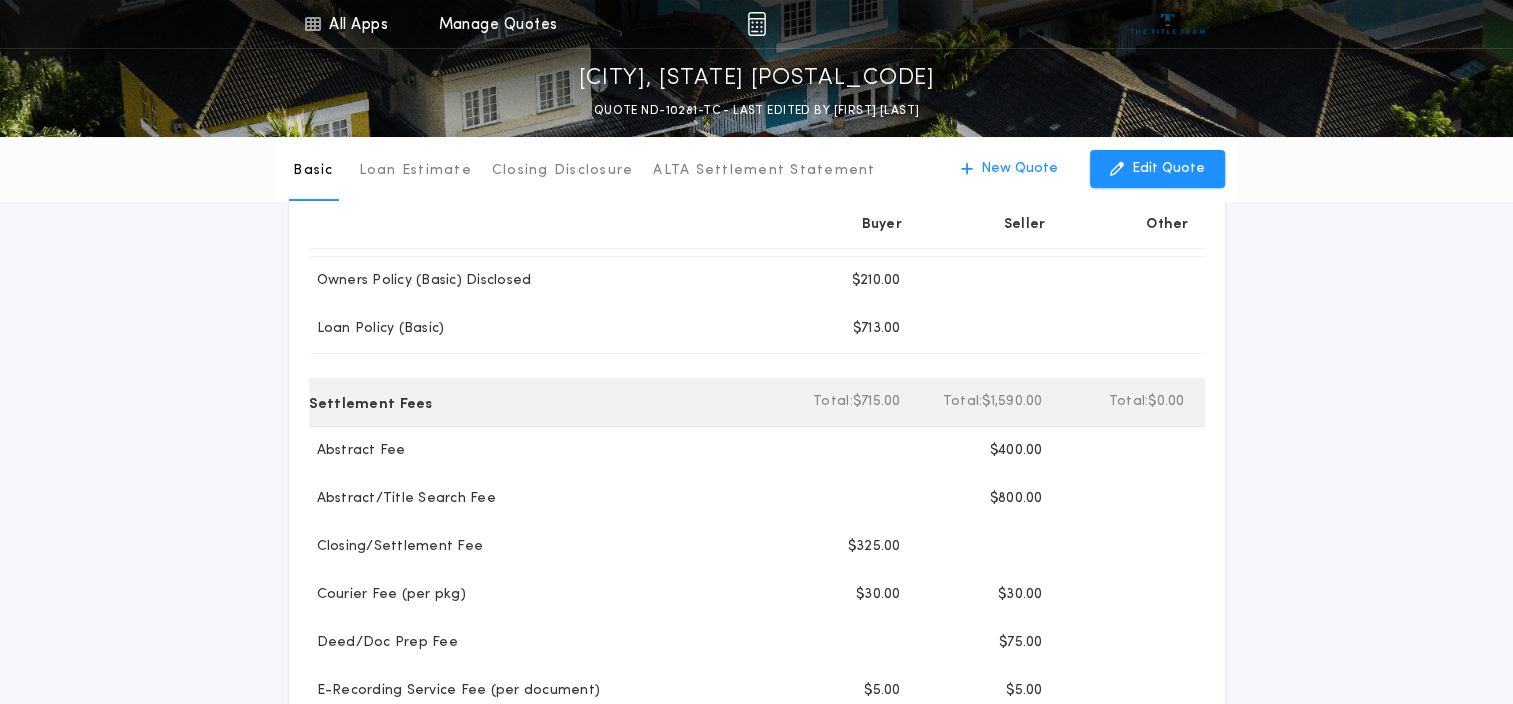 scroll, scrollTop: 0, scrollLeft: 0, axis: both 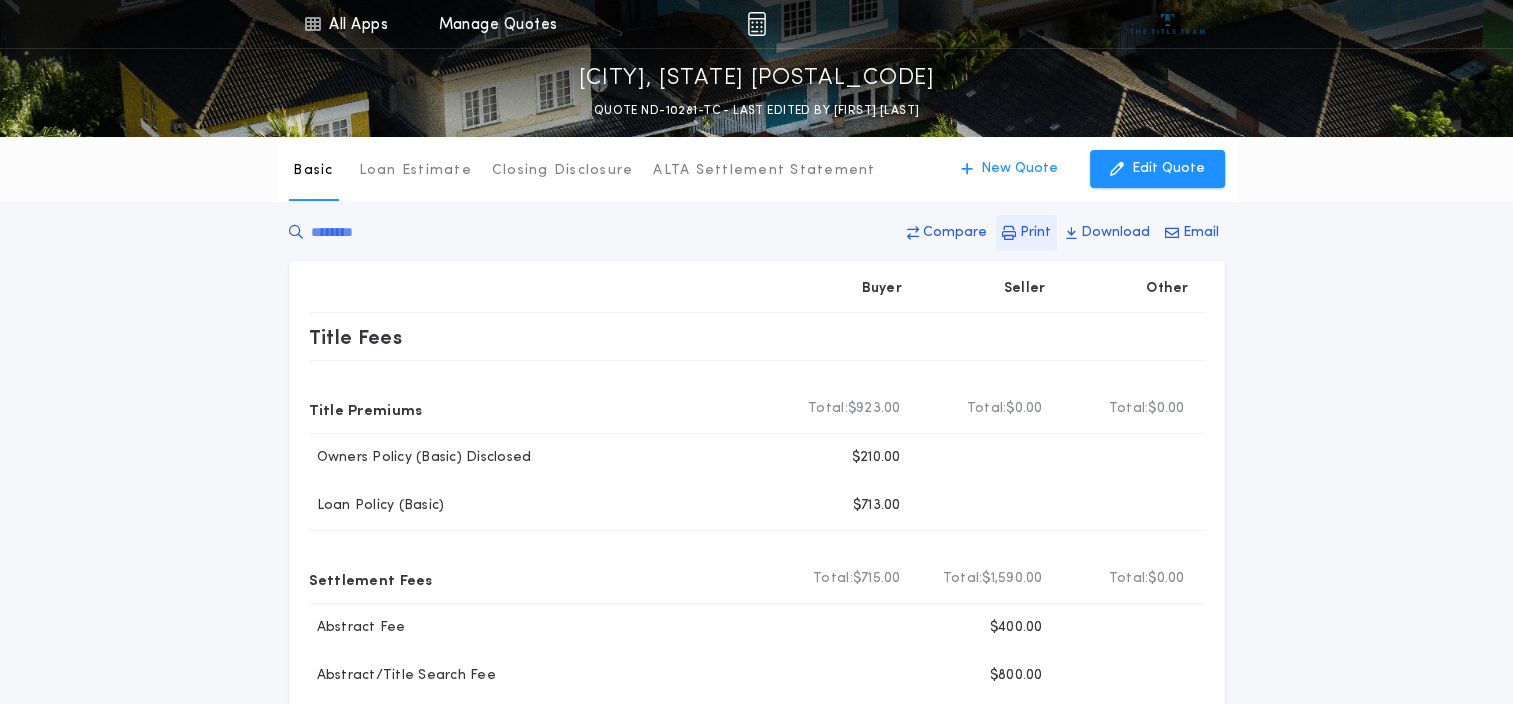 click on "Print" at bounding box center [1035, 233] 